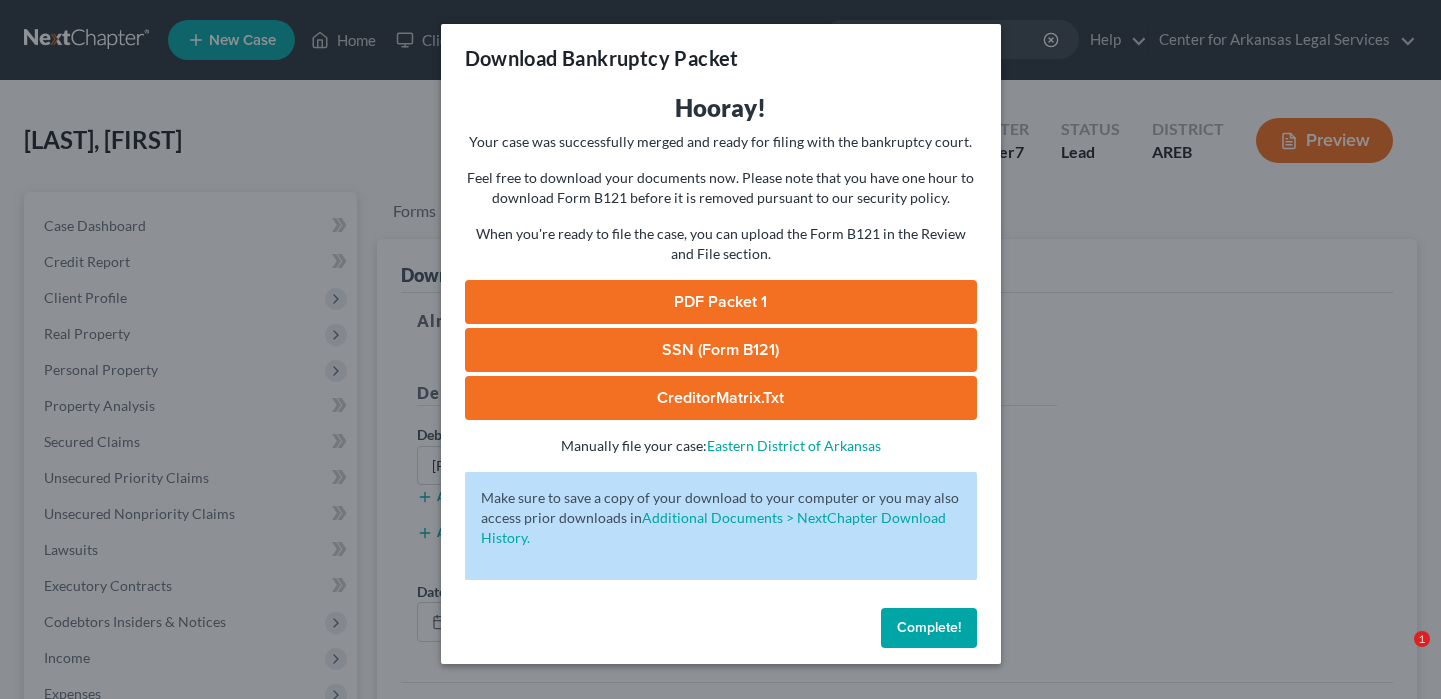 scroll, scrollTop: 360, scrollLeft: 0, axis: vertical 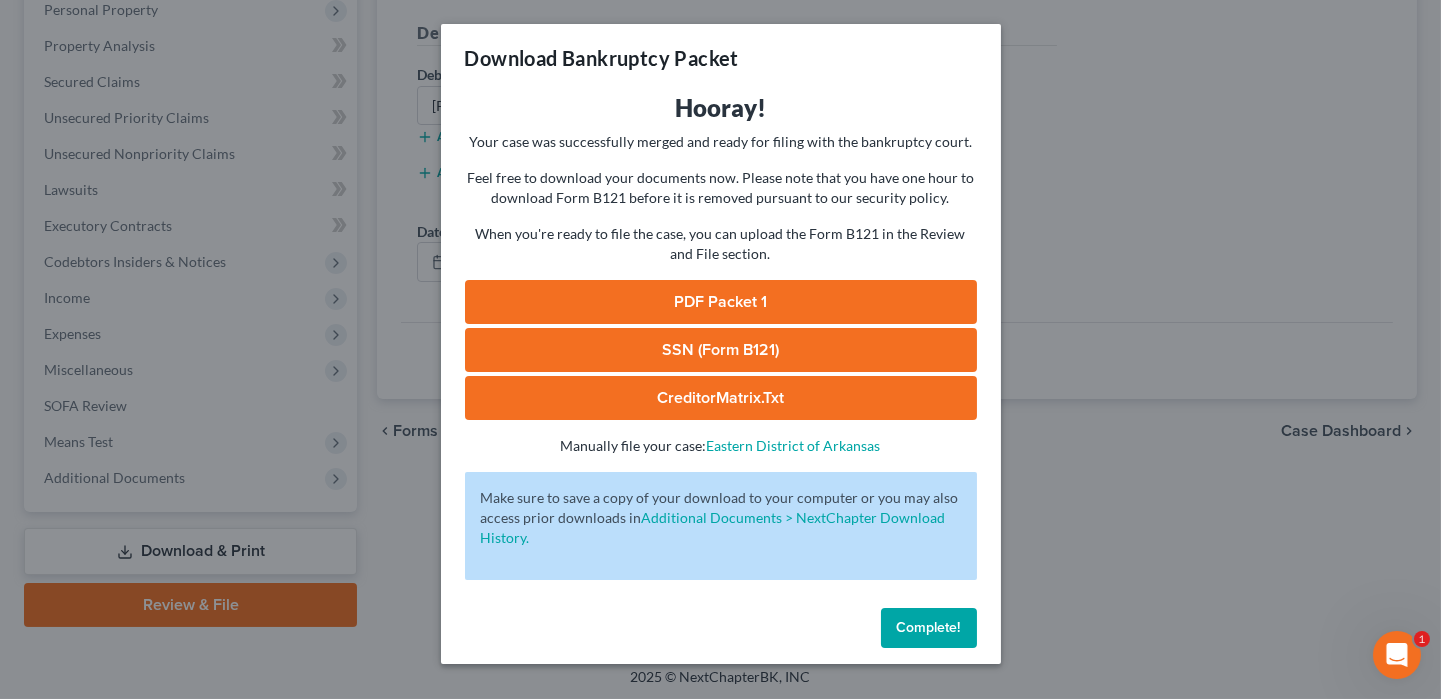 click on "Complete!" at bounding box center [929, 628] 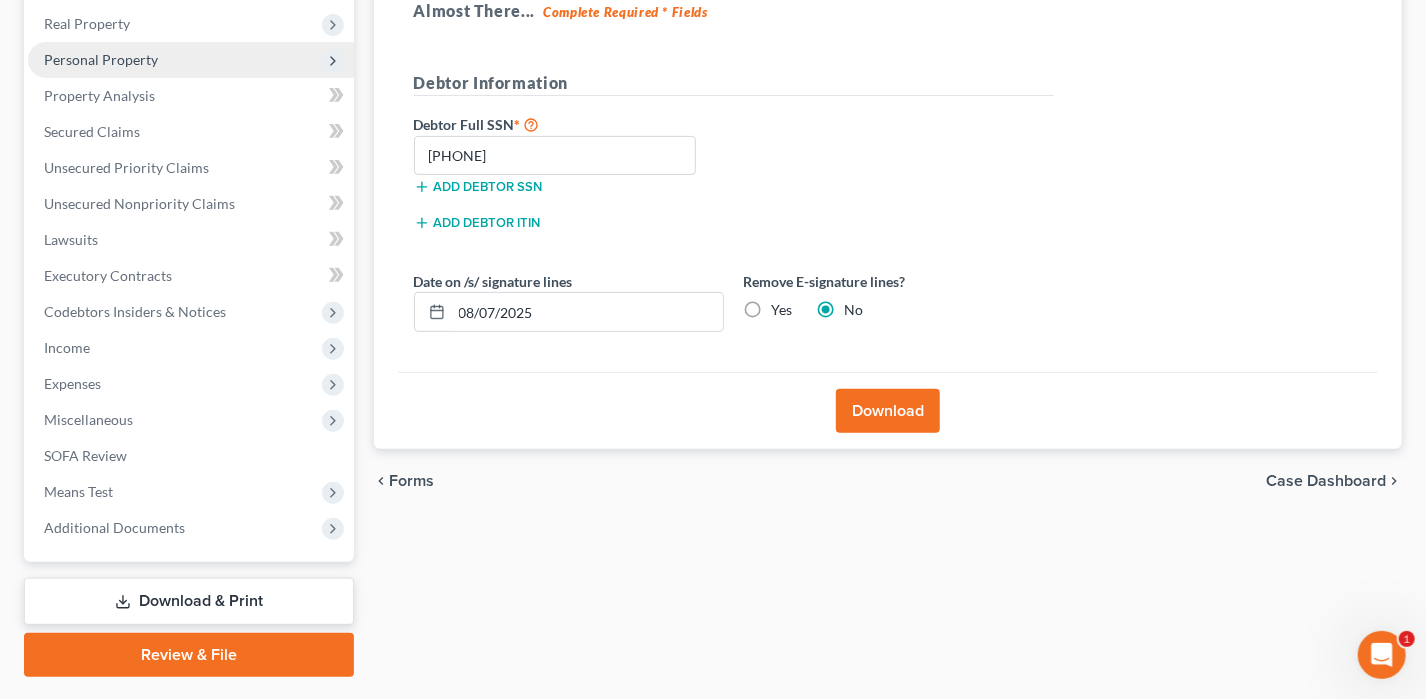 scroll, scrollTop: 160, scrollLeft: 0, axis: vertical 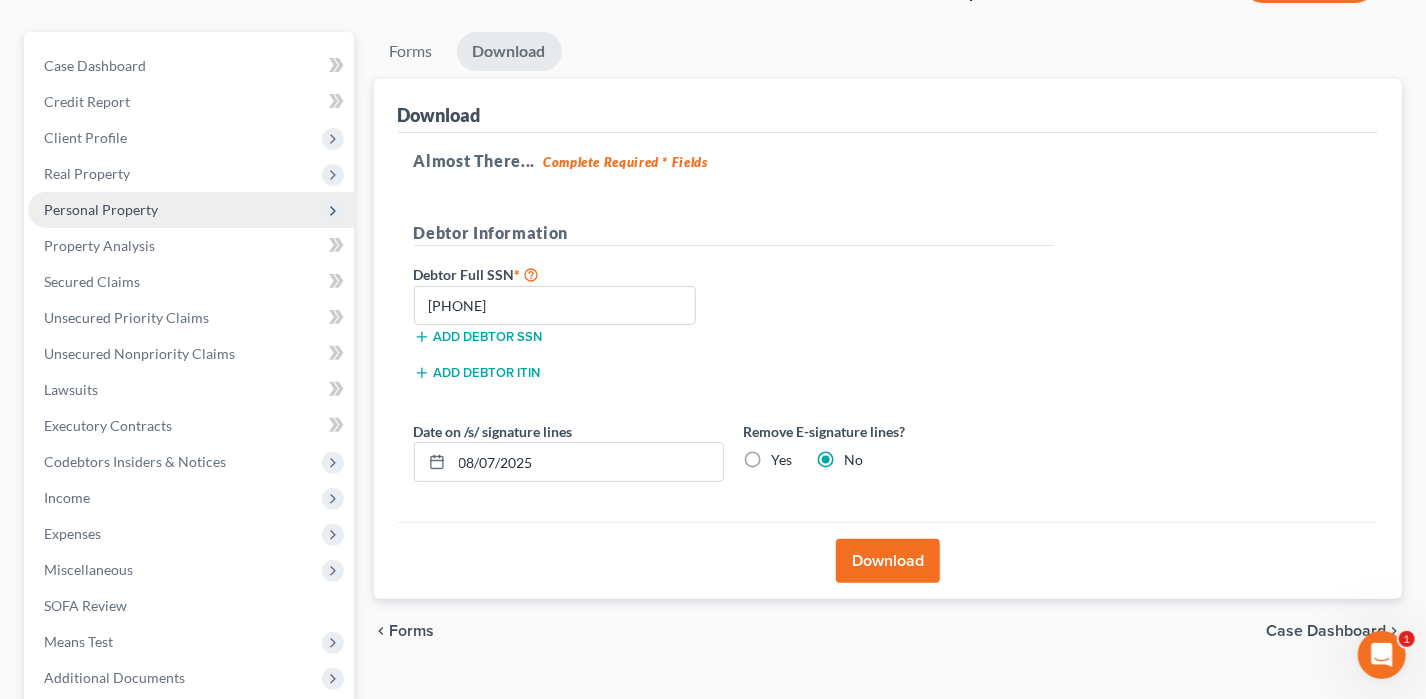 click on "Personal Property" at bounding box center [191, 210] 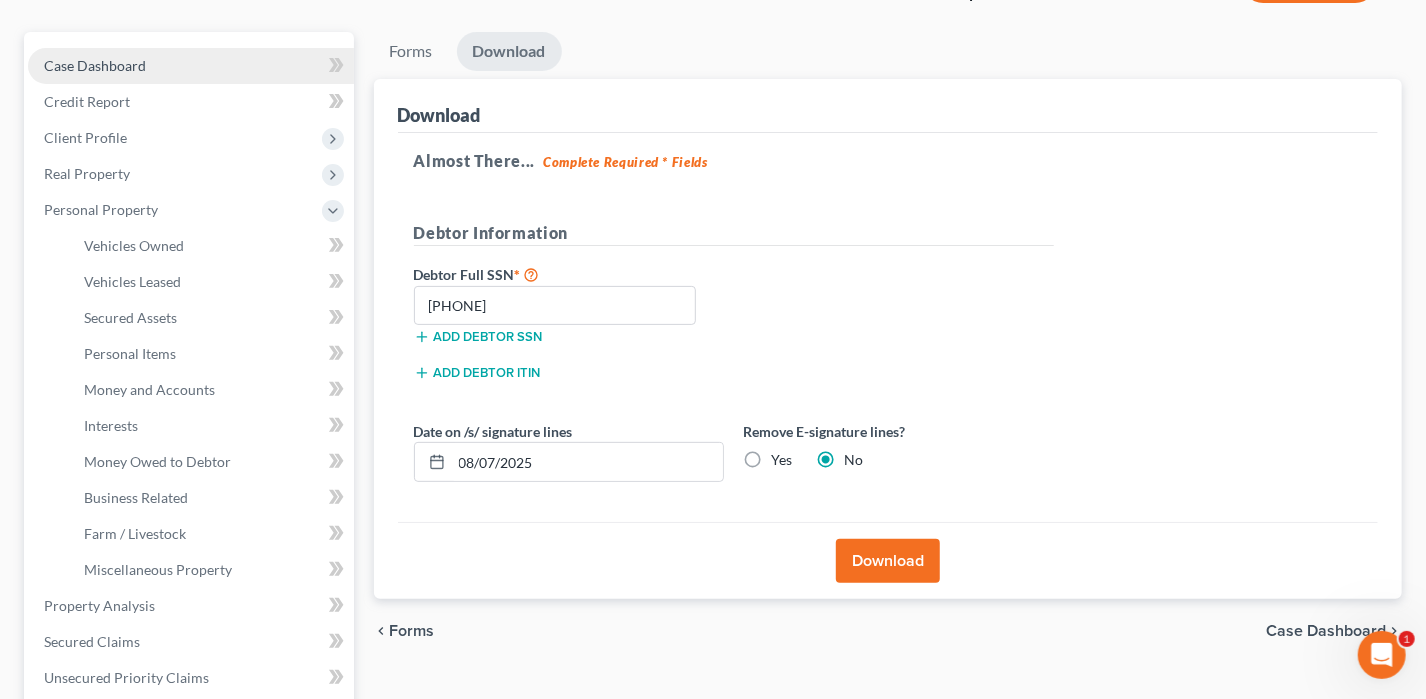 click on "Case Dashboard" at bounding box center [191, 66] 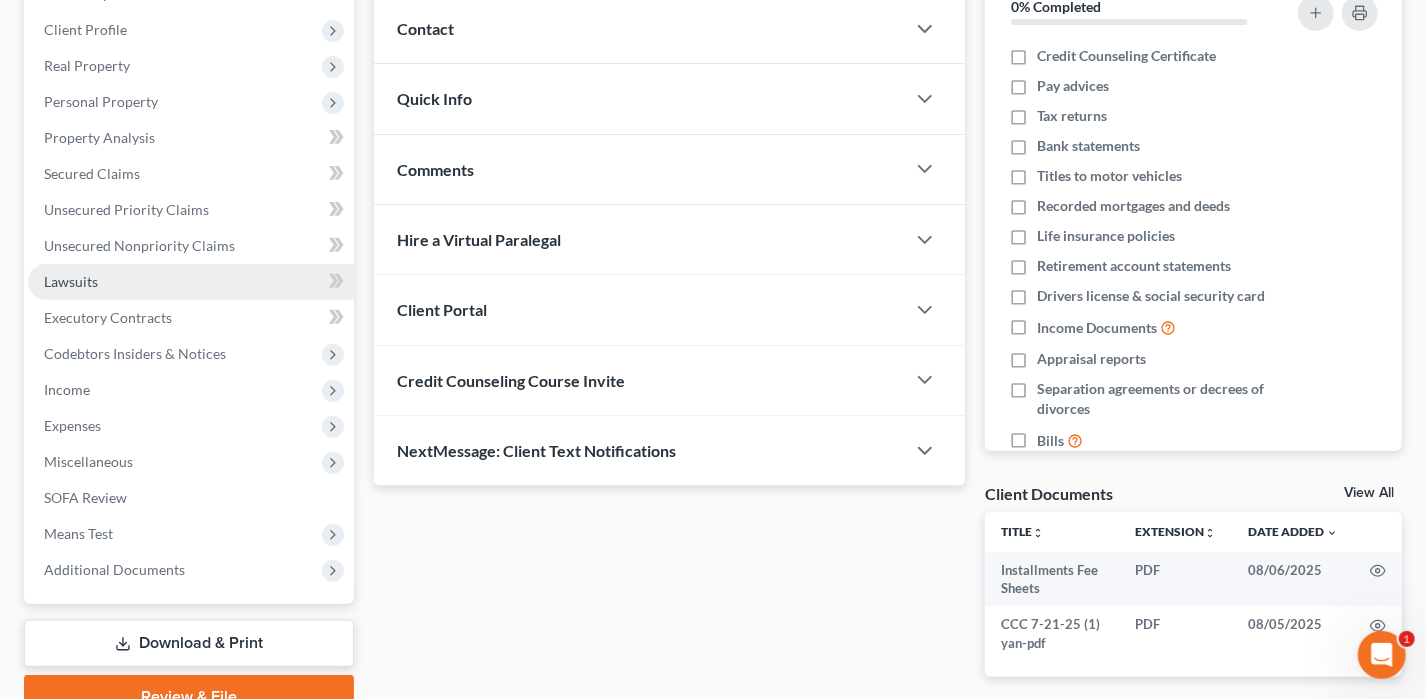 scroll, scrollTop: 360, scrollLeft: 0, axis: vertical 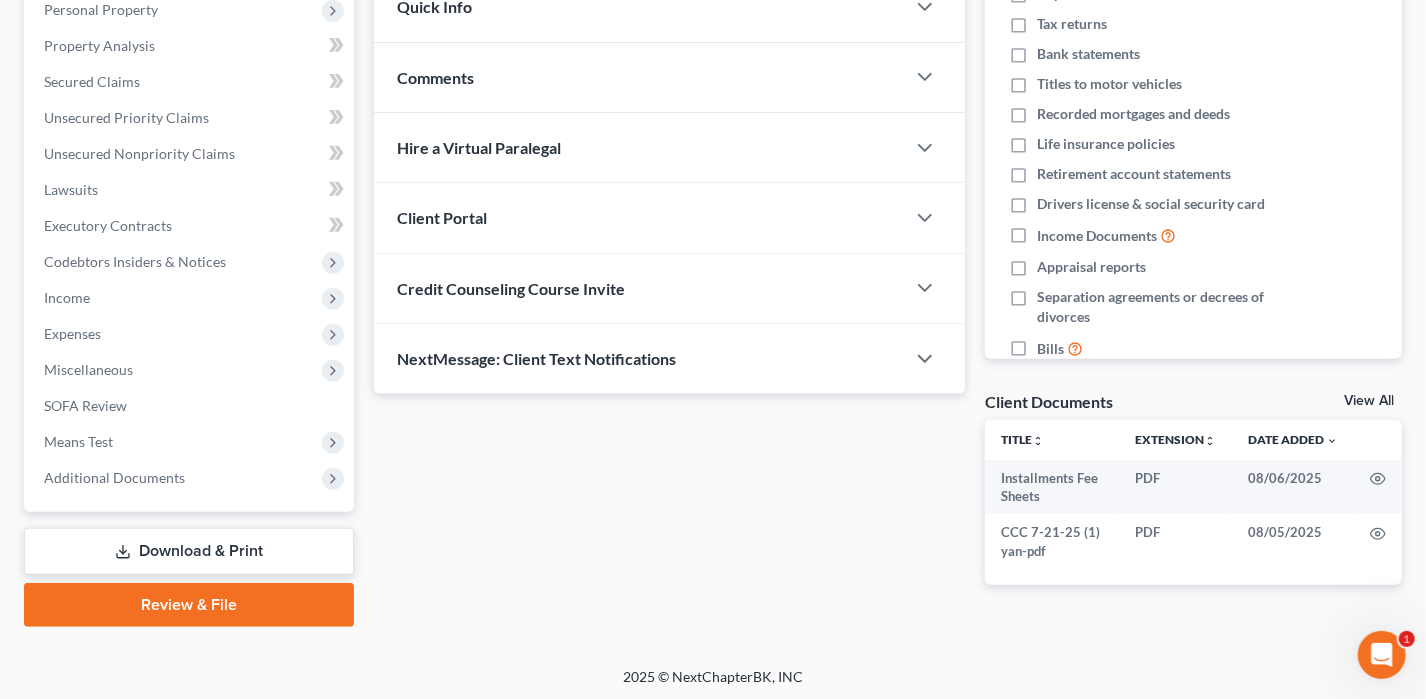 click on "Review & File" at bounding box center (189, 605) 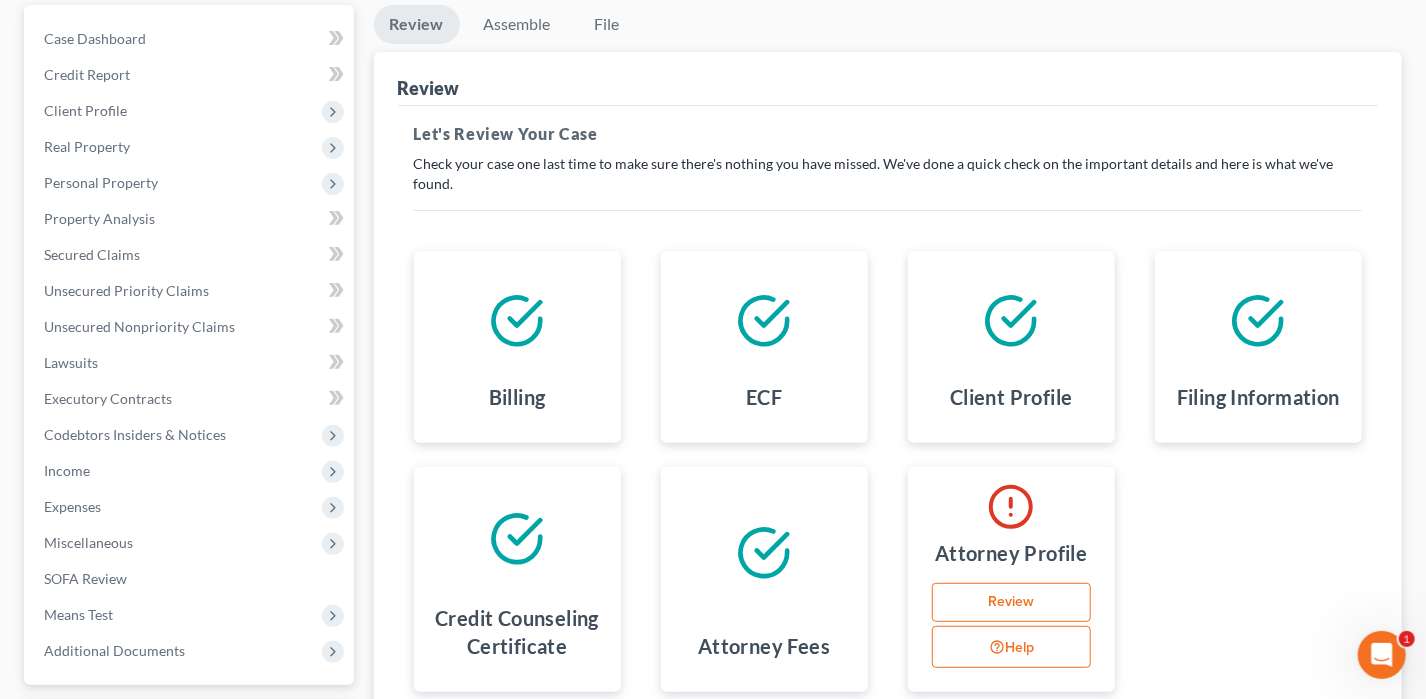 scroll, scrollTop: 376, scrollLeft: 0, axis: vertical 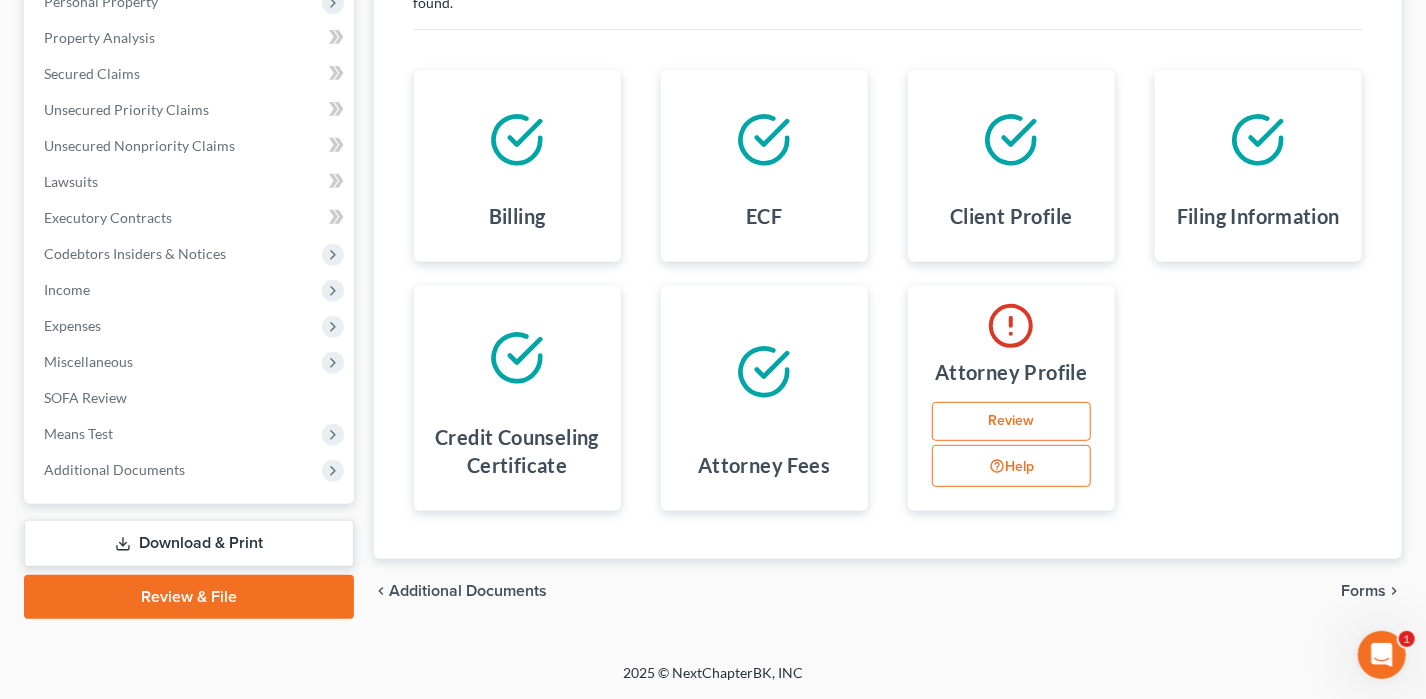 click on "Review" at bounding box center (1011, 422) 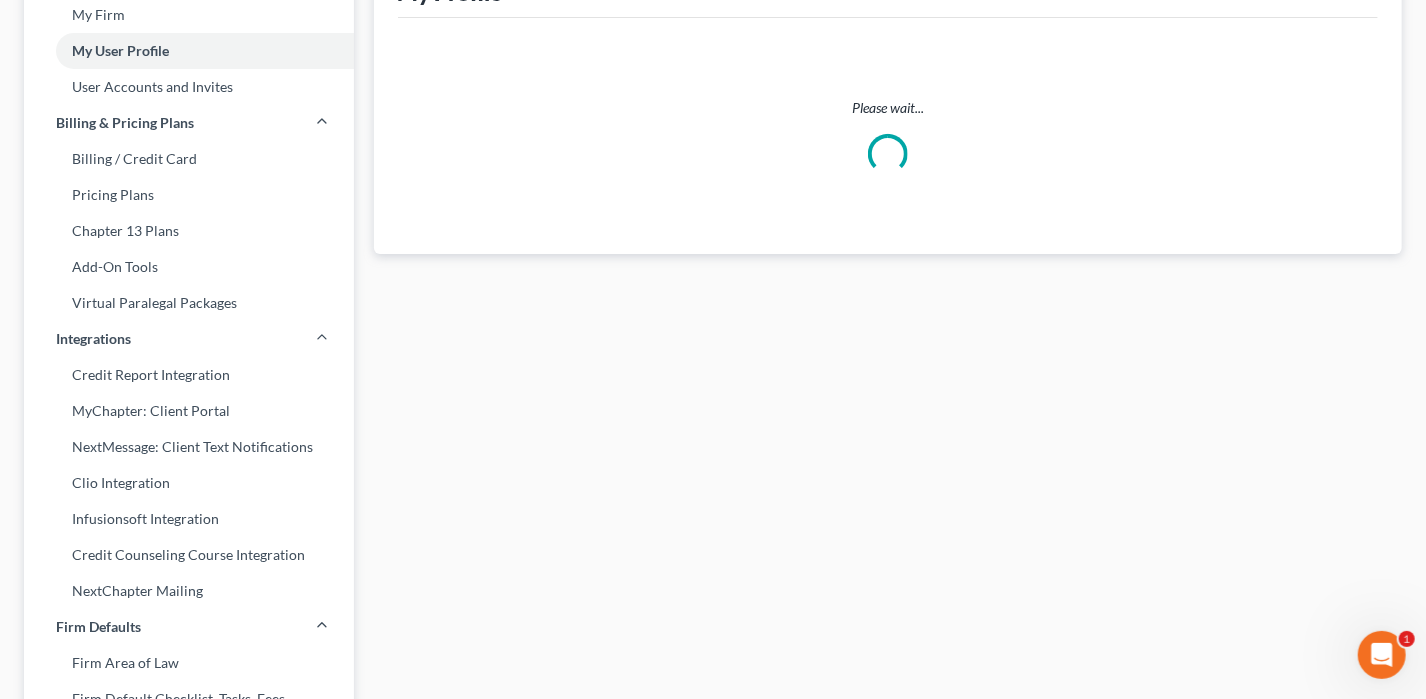select on "2" 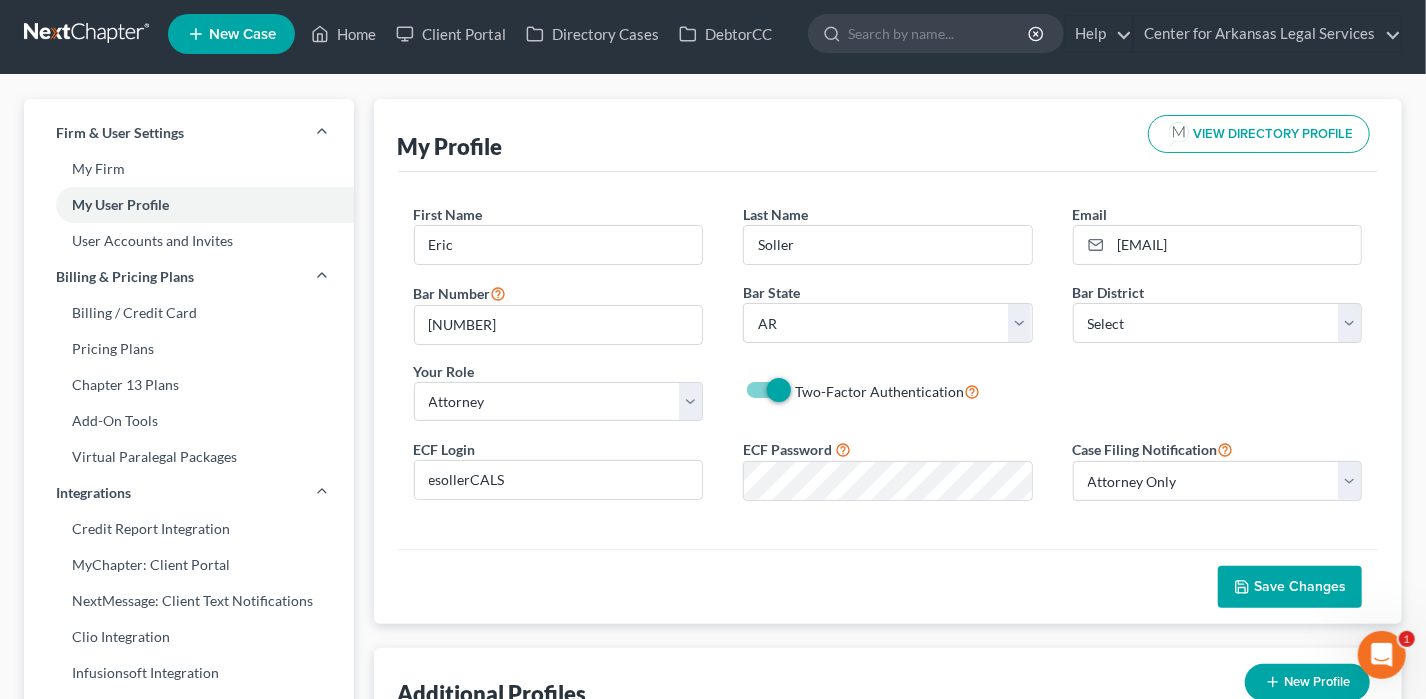 scroll, scrollTop: 0, scrollLeft: 0, axis: both 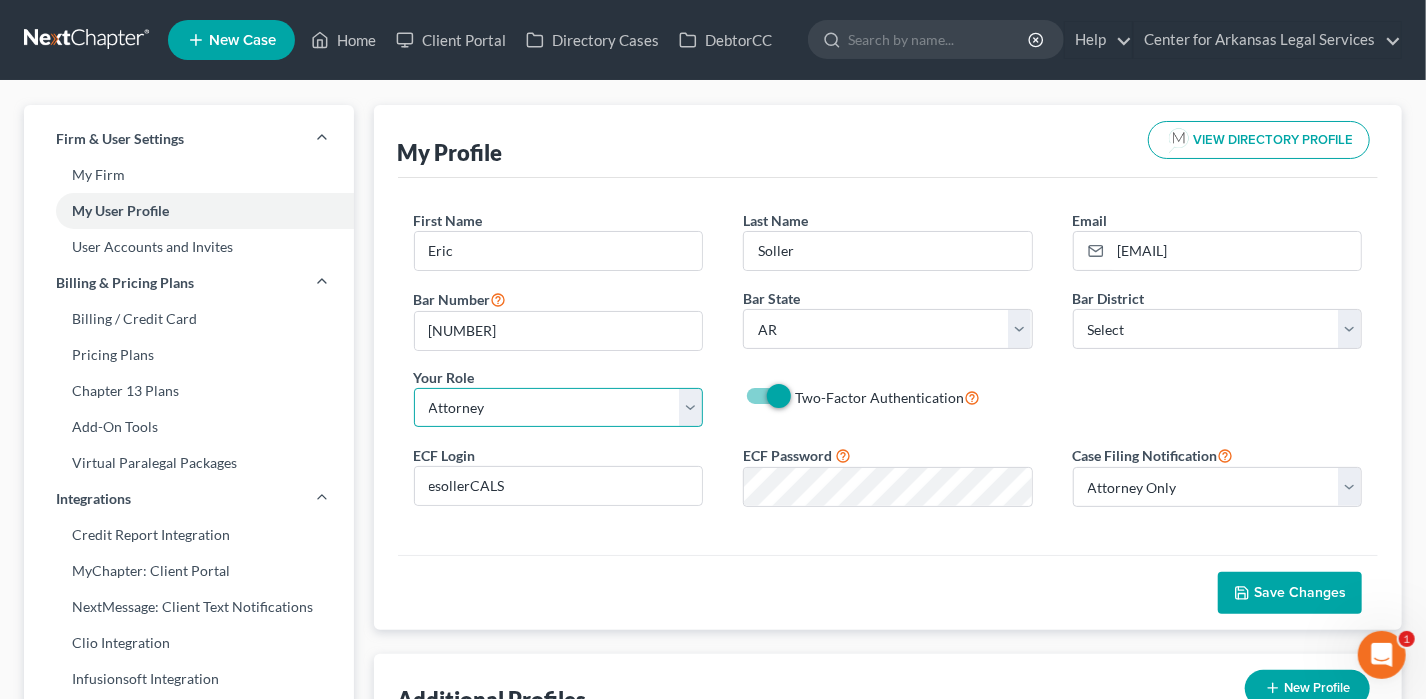 click on "Select Attorney Paralegal Assistant" at bounding box center (559, 408) 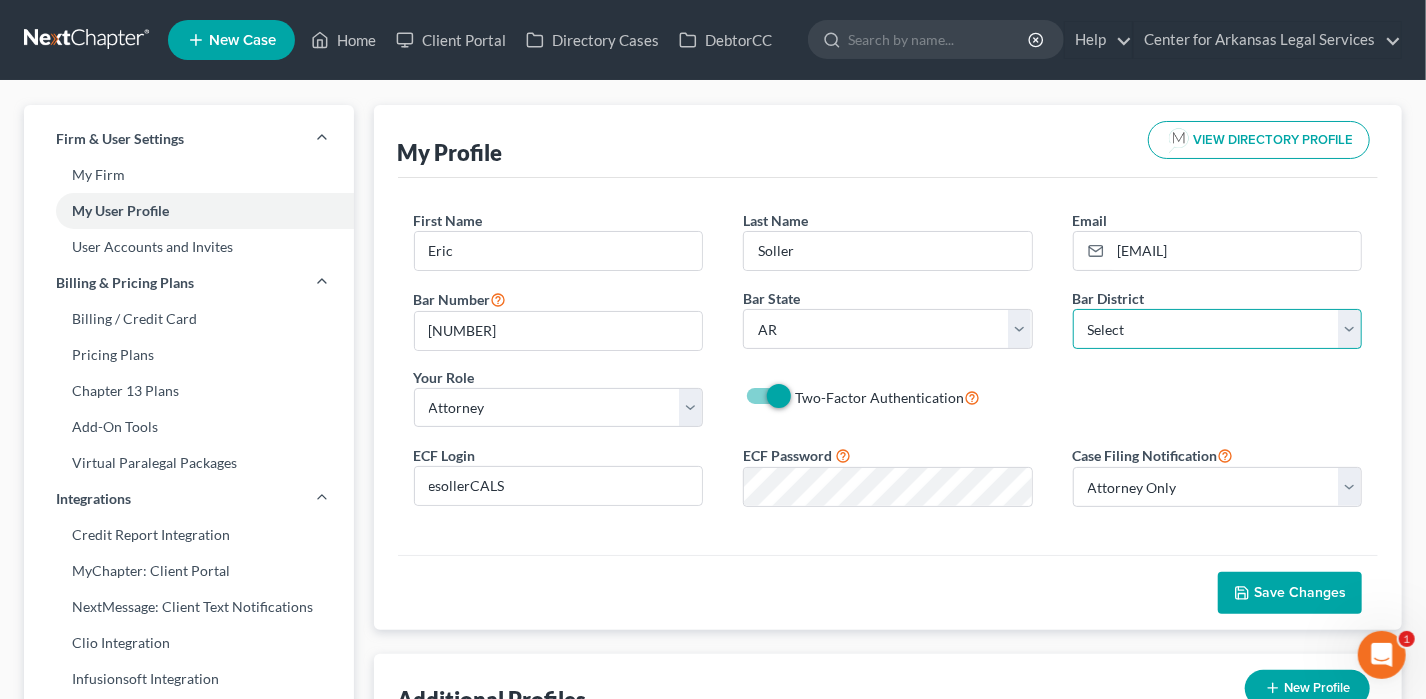 click on "Select Alabama - Middle Alabama - Northern Alabama - Southern Alaska Arizona Arkansas - Eastern Arkansas - Western California - Central California - Eastern California - Northern California - Southern Colorado Connecticut Delaware District of Columbia Florida - Middle Florida - Northern Florida - Southern Georgia - Middle Georgia - Northern Georgia - Southern Guam Hawaii Idaho Illinois - Central Illinois - Northern Illinois - Southern Indiana - Northern Indiana - Southern Iowa - Northern Iowa - Southern Kansas Kentucky - Eastern Kentucky - Western Louisiana - Eastern Louisiana - Middle Louisiana - Western Maine Maryland Massachusetts Michigan - Eastern Michigan - Western Minnesota Mississippi - Northern Mississippi - Southern Missouri - Eastern Missouri - Western Montana Nebraska Nevada New Hampshire New Jersey New Mexico New York - Eastern New York - Northern New York - Southern New York - Western North Carolina - Eastern North Carolina - Middle North Carolina - Western North Dakota Ohio - Northern Oregon" at bounding box center [1218, 329] 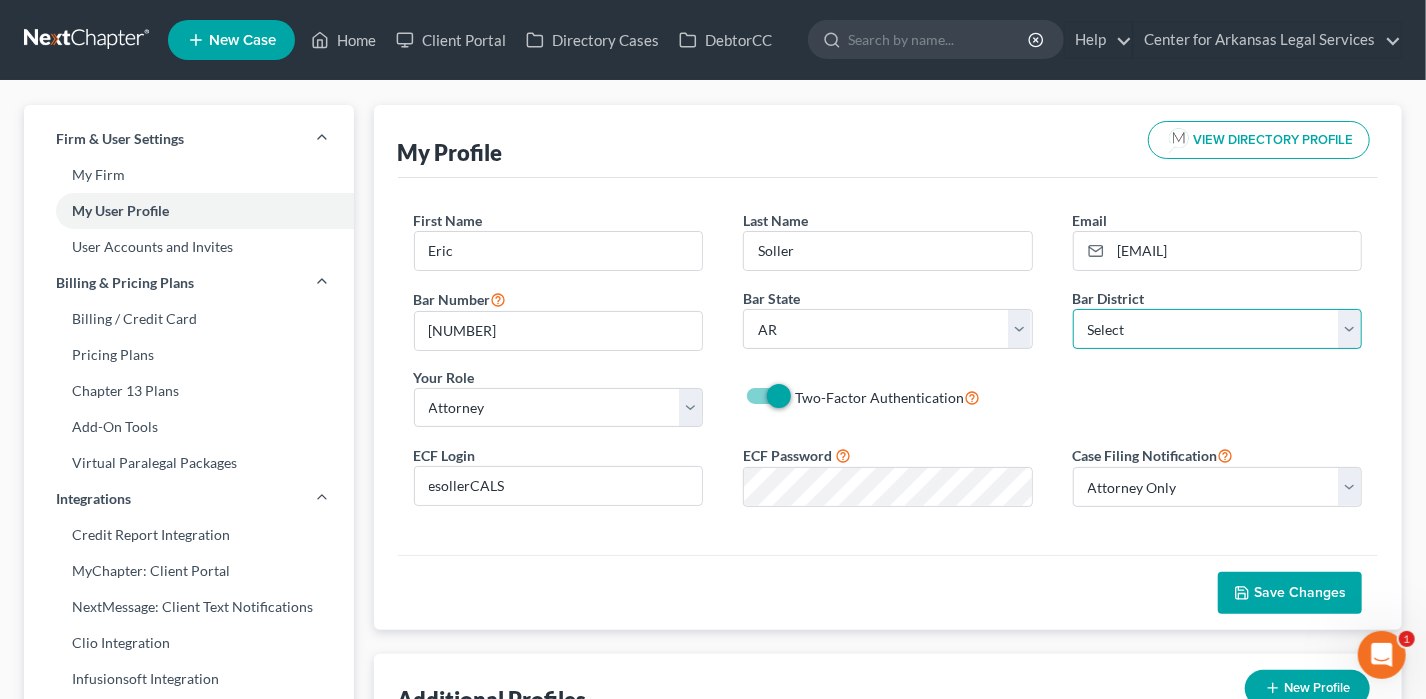 select on "5" 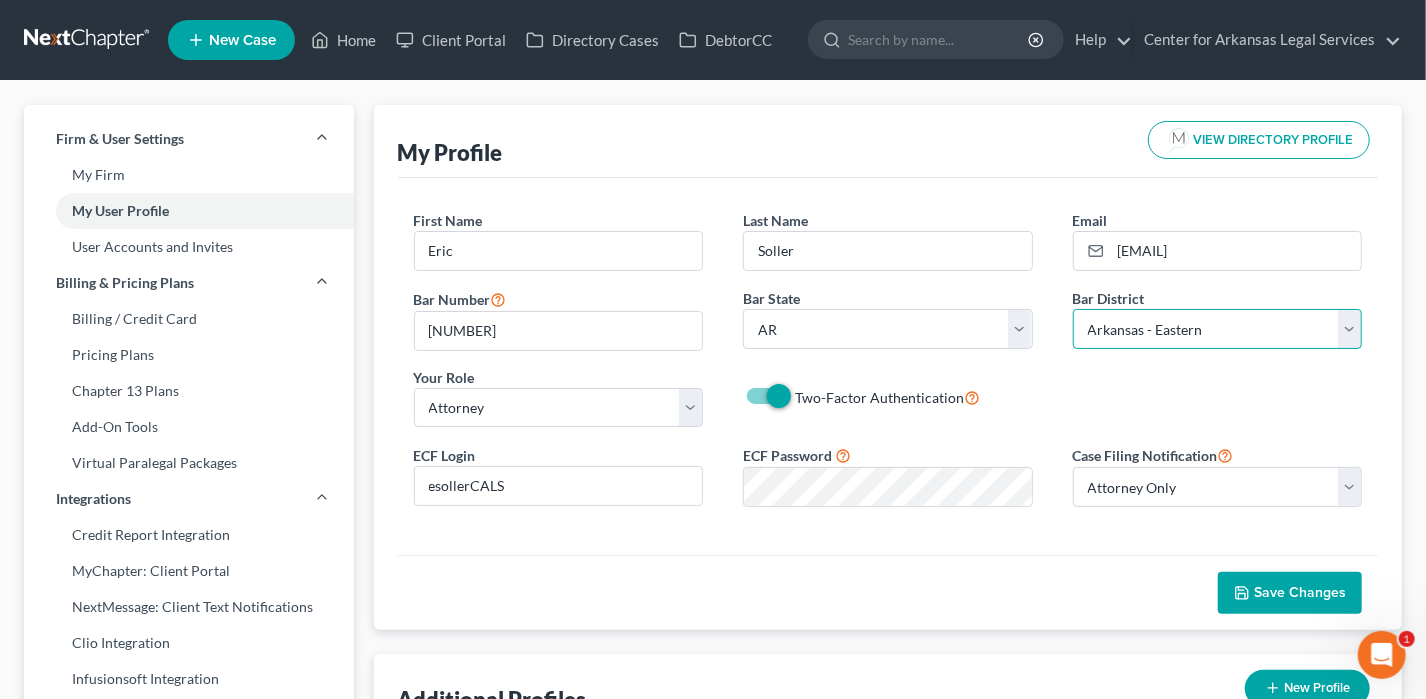 click on "Select Alabama - Middle Alabama - Northern Alabama - Southern Alaska Arizona Arkansas - Eastern Arkansas - Western California - Central California - Eastern California - Northern California - Southern Colorado Connecticut Delaware District of Columbia Florida - Middle Florida - Northern Florida - Southern Georgia - Middle Georgia - Northern Georgia - Southern Guam Hawaii Idaho Illinois - Central Illinois - Northern Illinois - Southern Indiana - Northern Indiana - Southern Iowa - Northern Iowa - Southern Kansas Kentucky - Eastern Kentucky - Western Louisiana - Eastern Louisiana - Middle Louisiana - Western Maine Maryland Massachusetts Michigan - Eastern Michigan - Western Minnesota Mississippi - Northern Mississippi - Southern Missouri - Eastern Missouri - Western Montana Nebraska Nevada New Hampshire New Jersey New Mexico New York - Eastern New York - Northern New York - Southern New York - Western North Carolina - Eastern North Carolina - Middle North Carolina - Western North Dakota Ohio - Northern Oregon" at bounding box center [1218, 329] 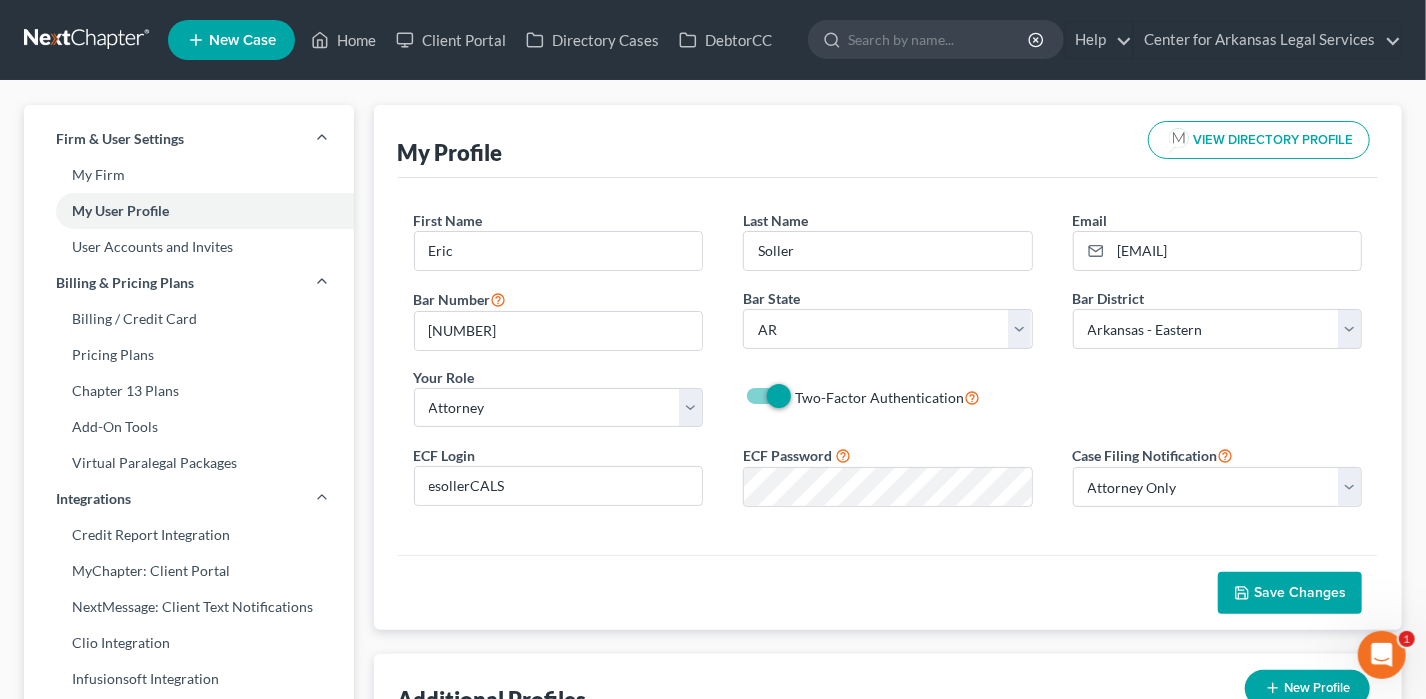 click on "Save Changes" at bounding box center (1300, 592) 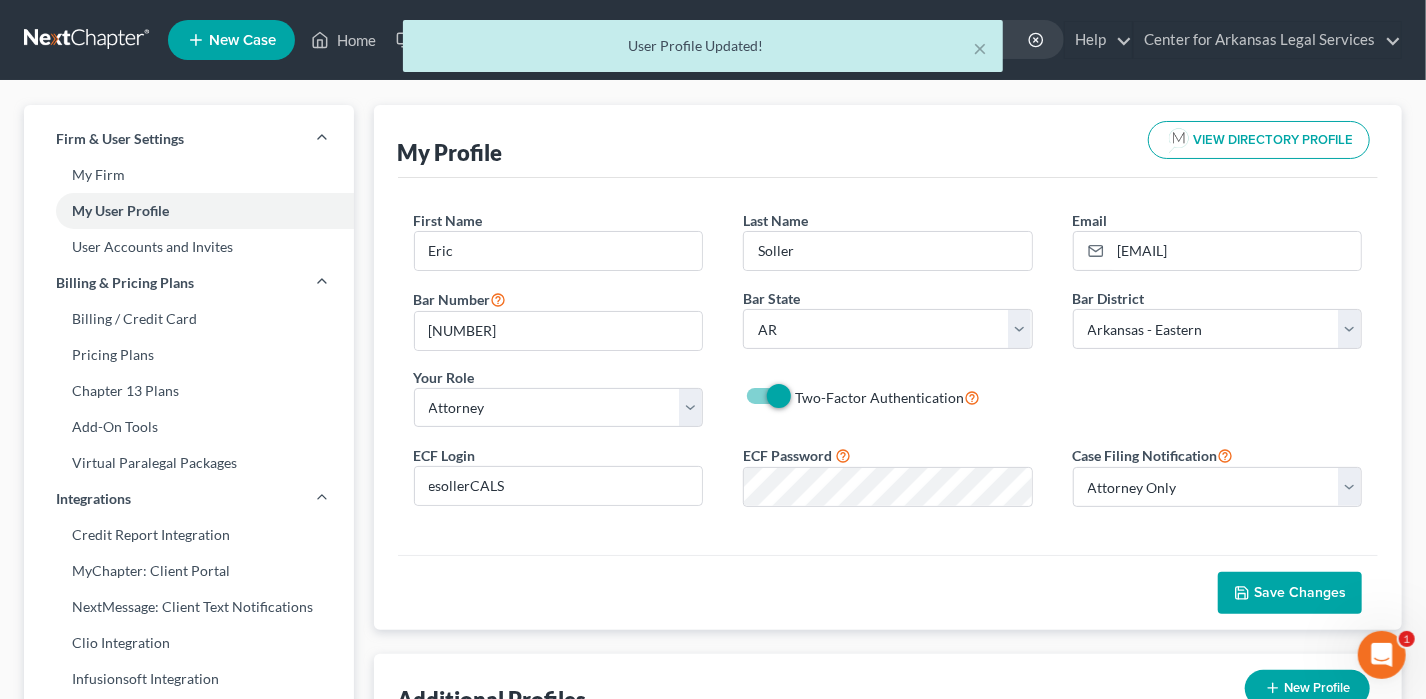 click on "×                     User Profile Updated!" at bounding box center [703, 51] 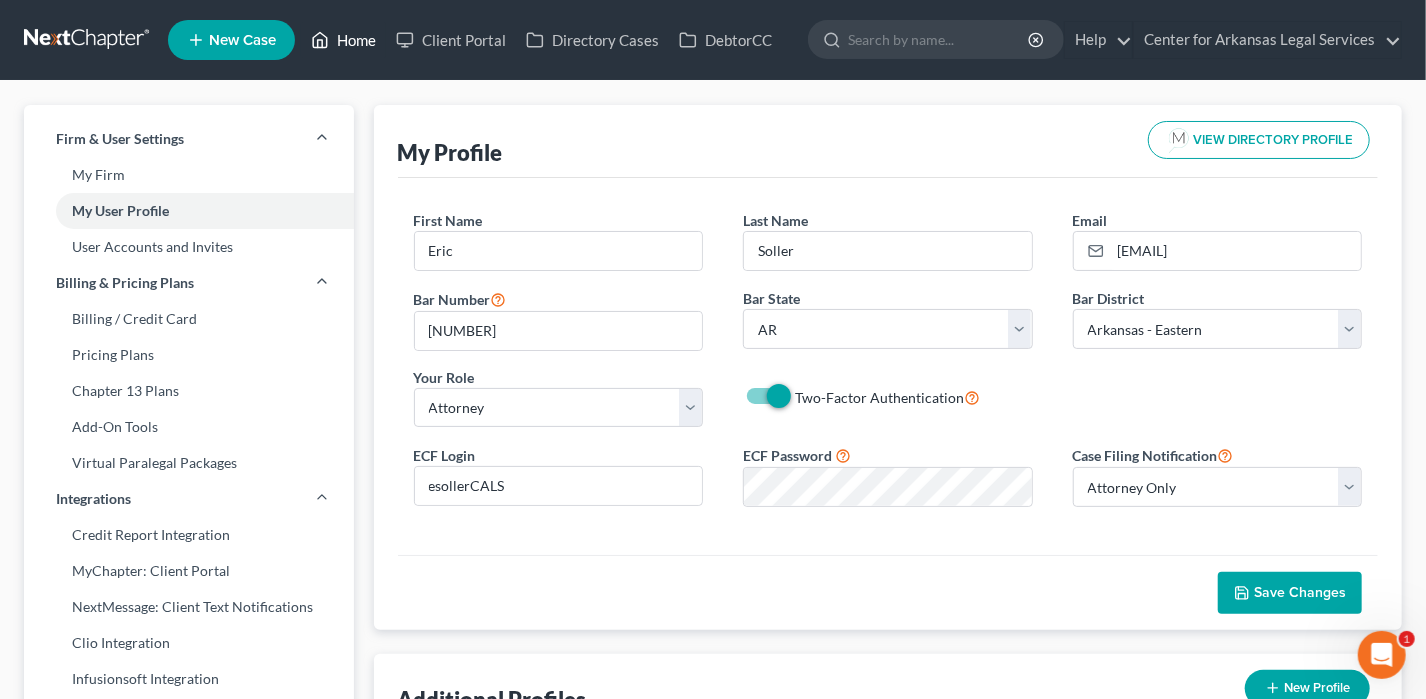 click on "Home" at bounding box center (343, 40) 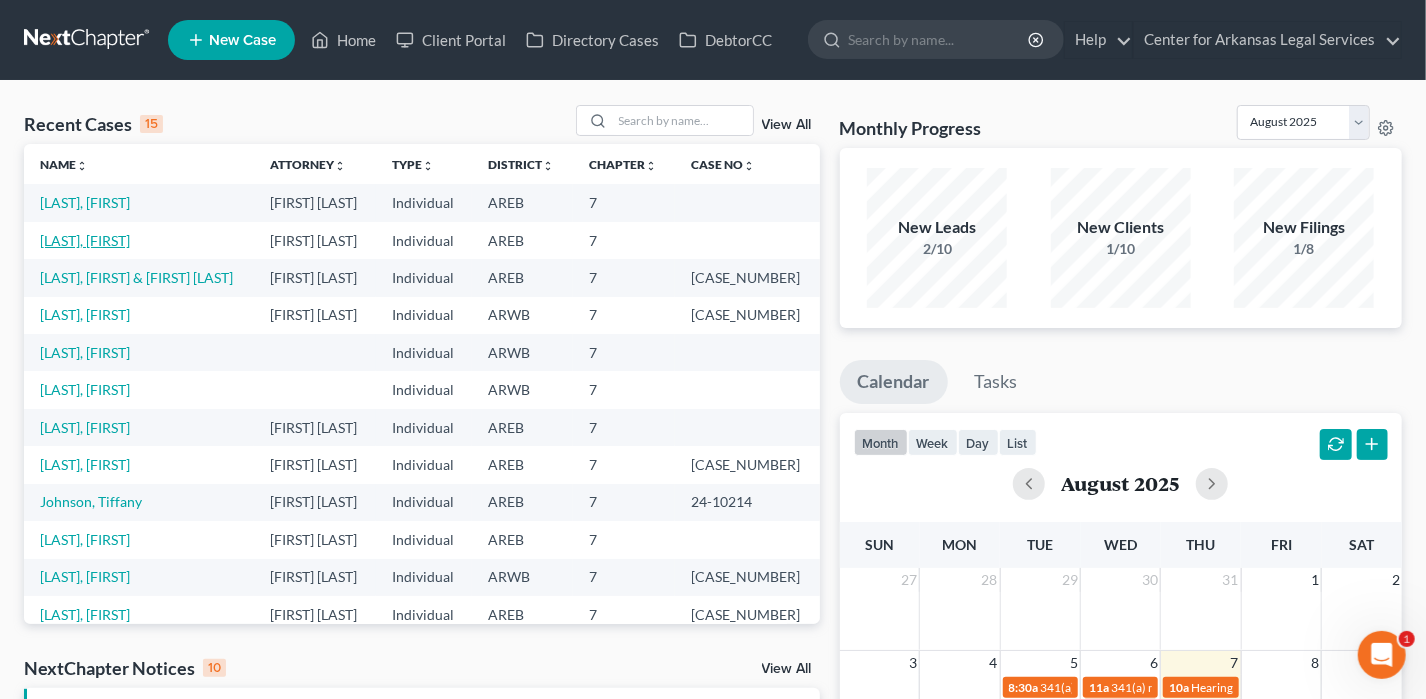 click on "[LAST], [FIRST]" at bounding box center (85, 240) 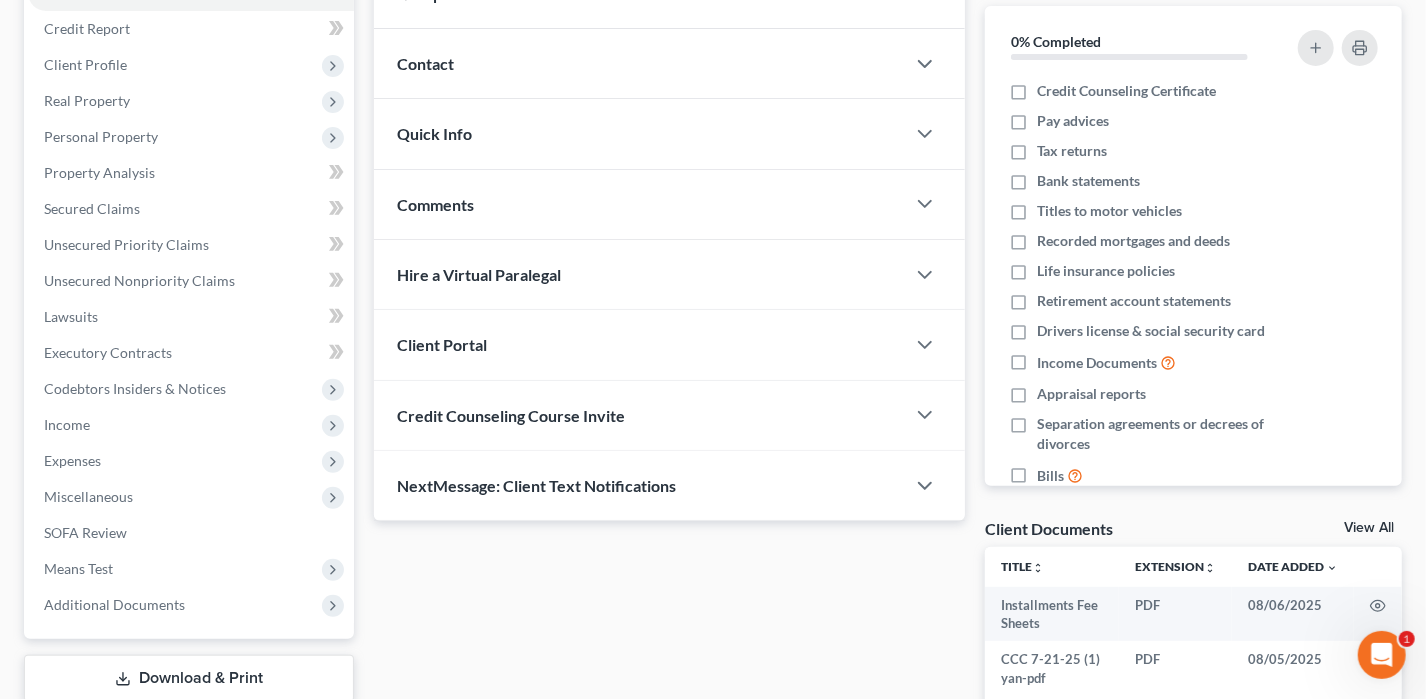 scroll, scrollTop: 360, scrollLeft: 0, axis: vertical 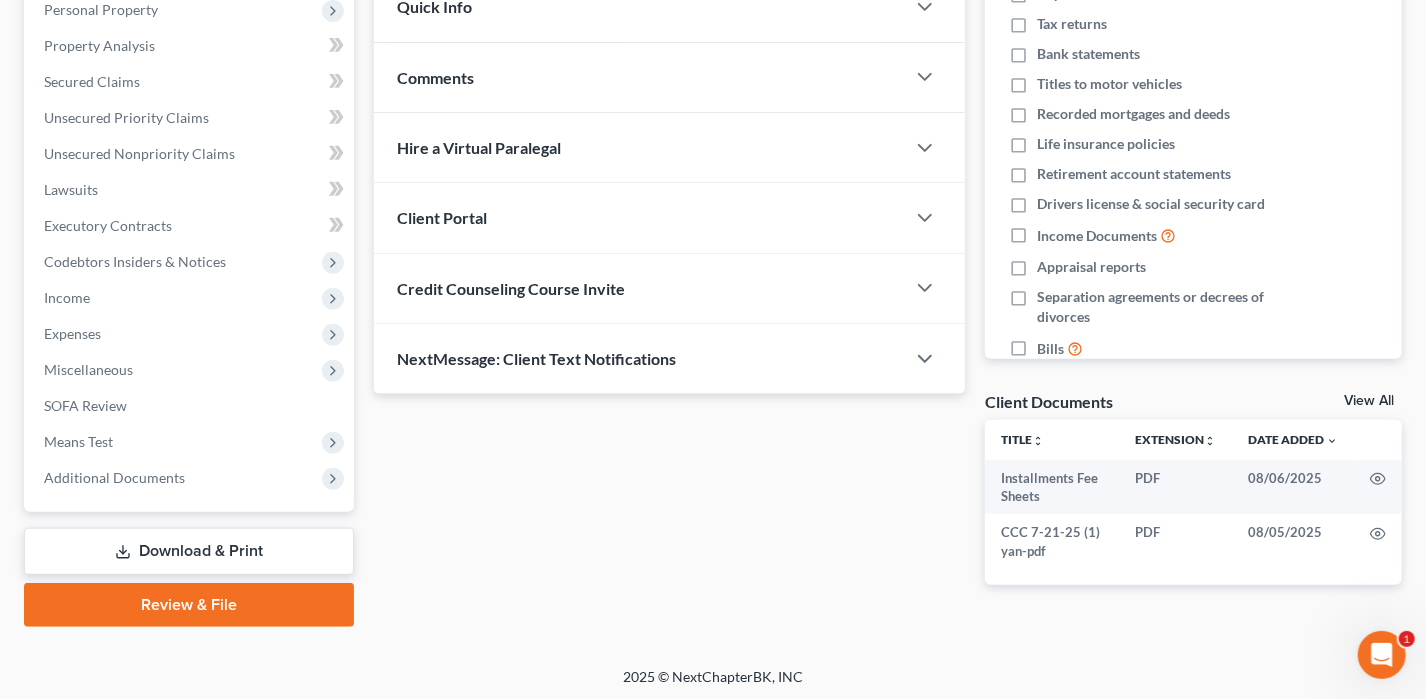 click on "Review & File" at bounding box center (189, 605) 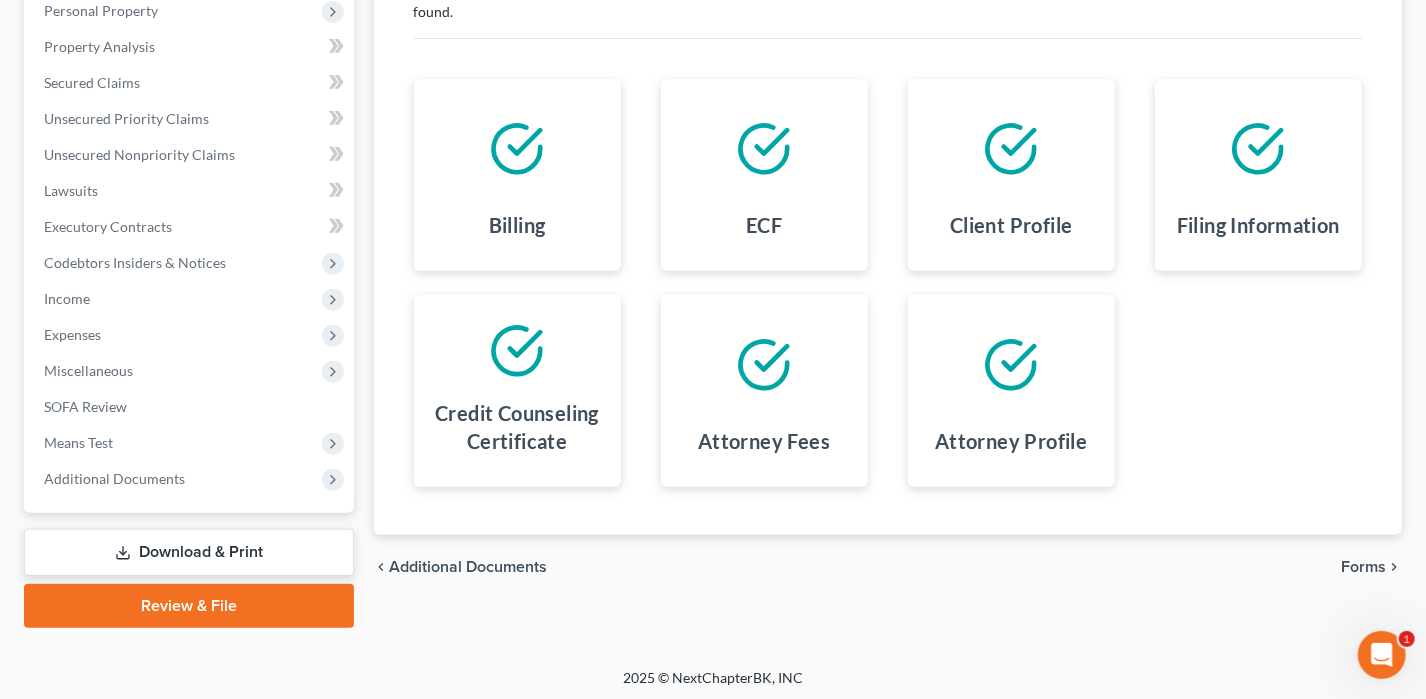 scroll, scrollTop: 360, scrollLeft: 0, axis: vertical 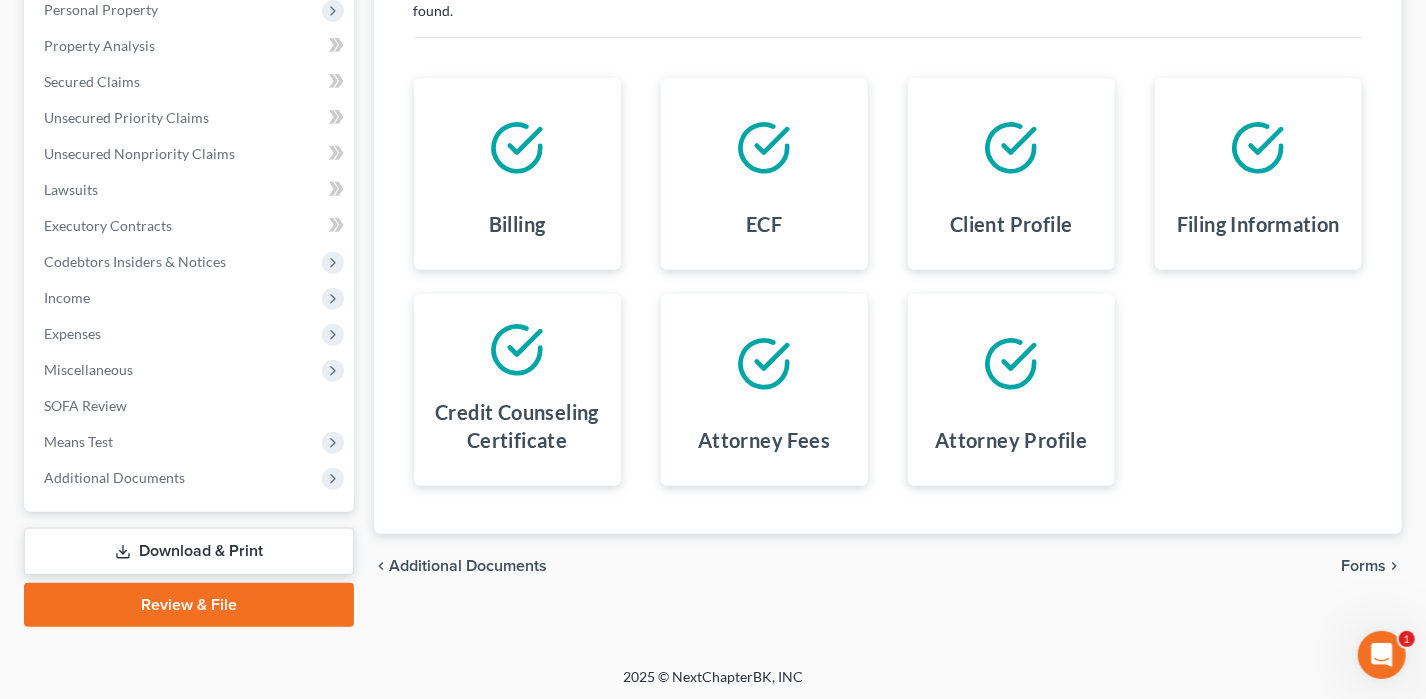 click on "Forms" at bounding box center (1363, 566) 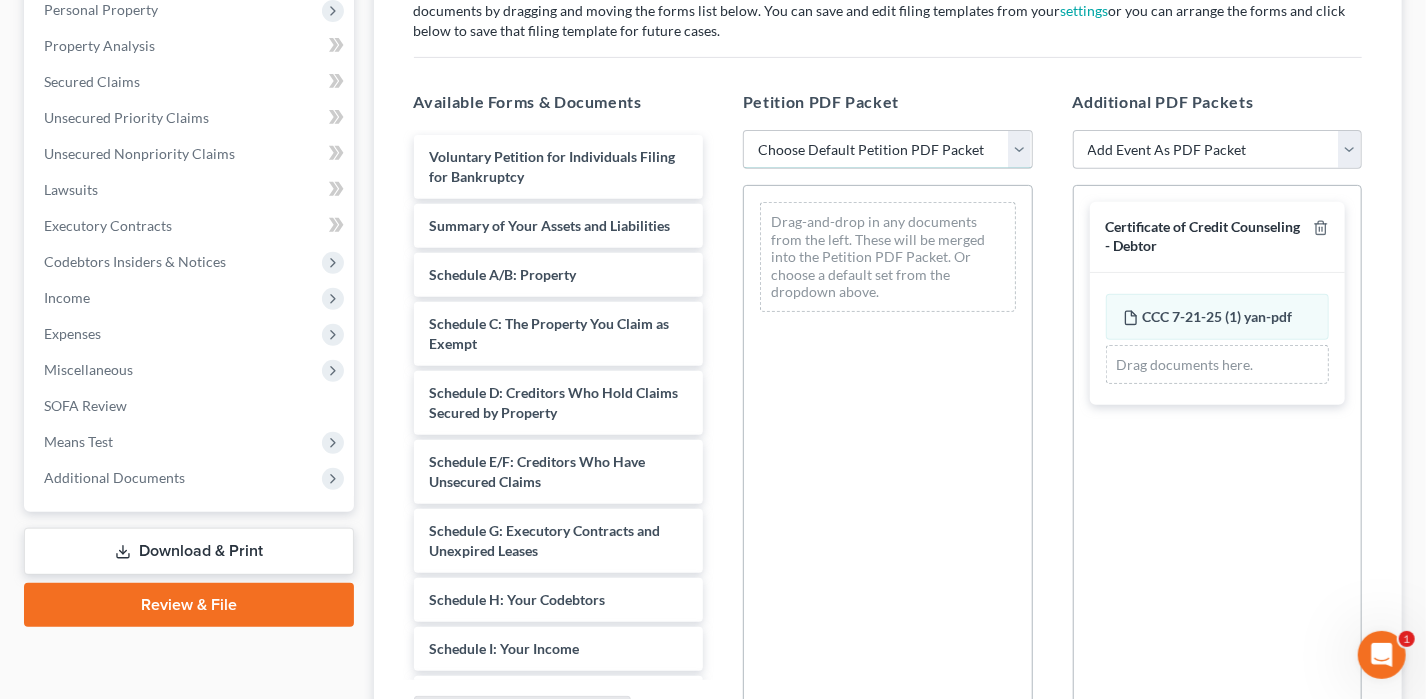 click on "Choose Default Petition PDF Packet Complete Bankruptcy Petition (all forms and schedules) Emergency Filing (Voluntary Petition and Creditor List Only) DC - chapter 7 template 202007.21" at bounding box center [888, 150] 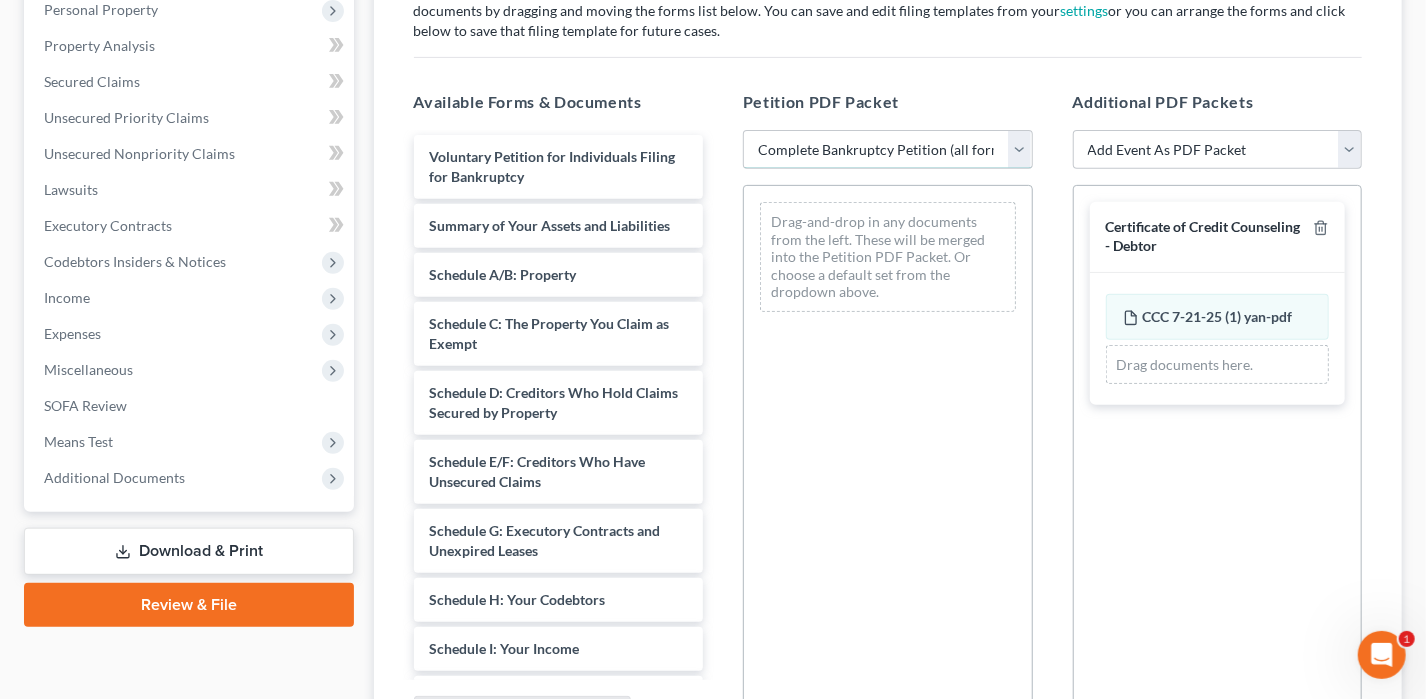 click on "Choose Default Petition PDF Packet Complete Bankruptcy Petition (all forms and schedules) Emergency Filing (Voluntary Petition and Creditor List Only) DC - chapter 7 template 202007.21" at bounding box center (888, 150) 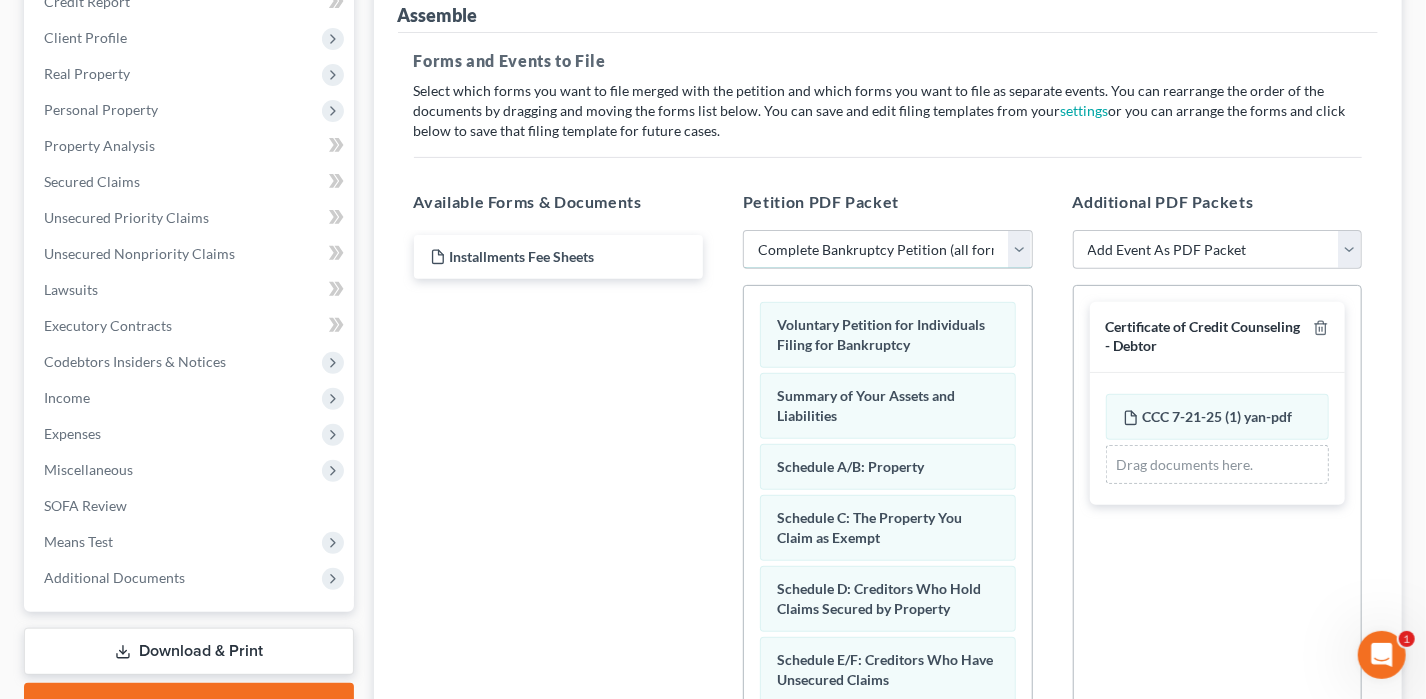 scroll, scrollTop: 560, scrollLeft: 0, axis: vertical 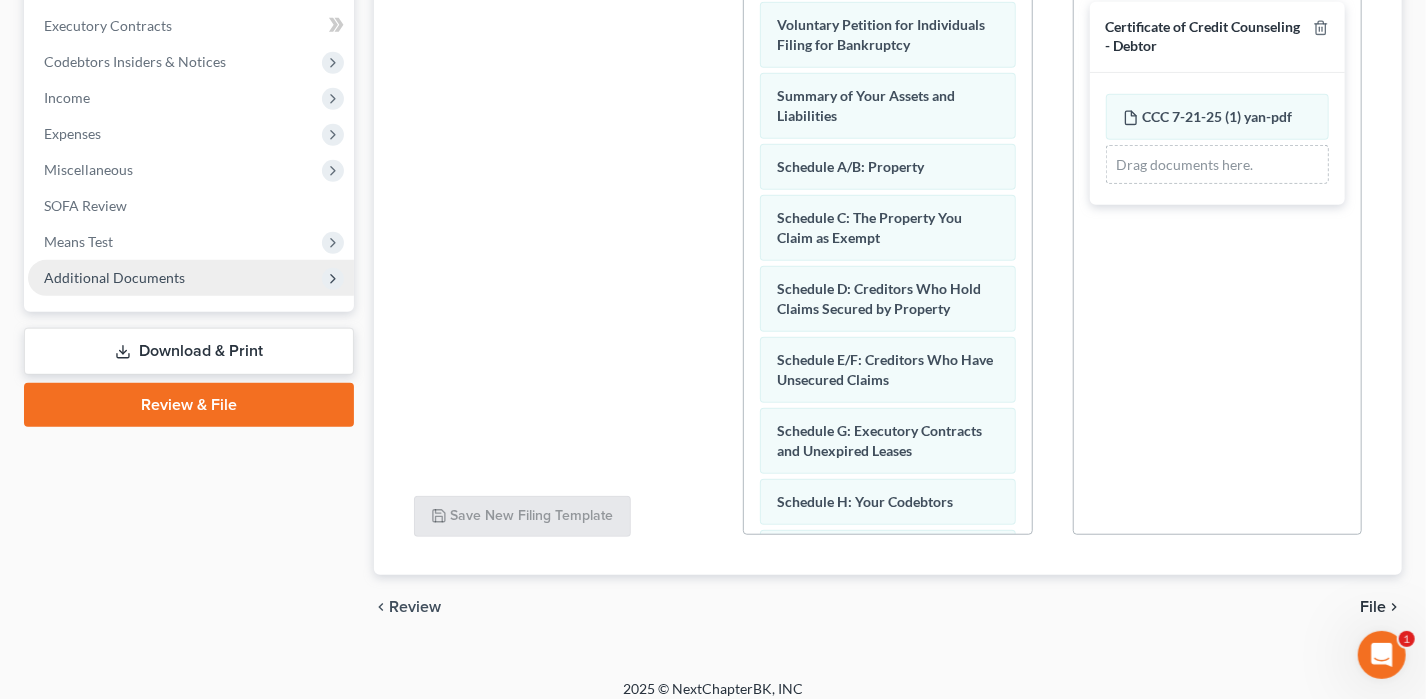 click on "Additional Documents" at bounding box center [191, 278] 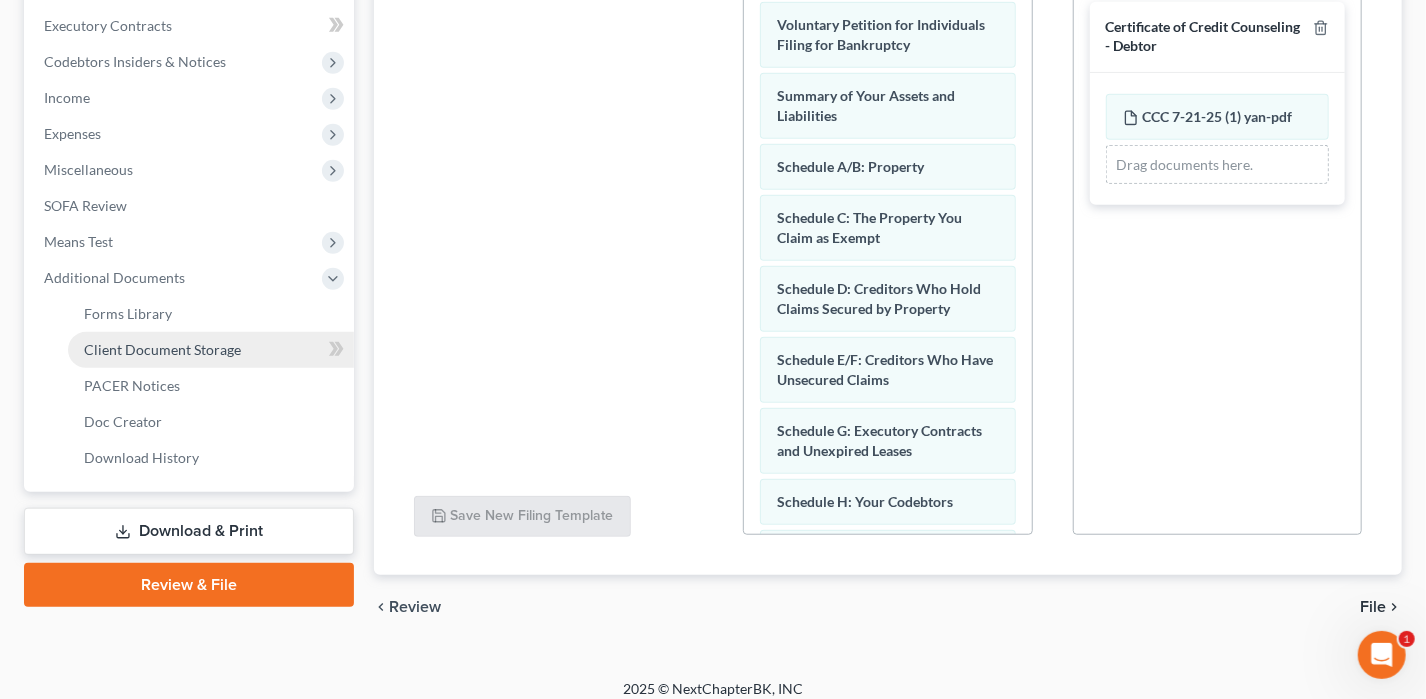 click on "Client Document Storage" at bounding box center (162, 349) 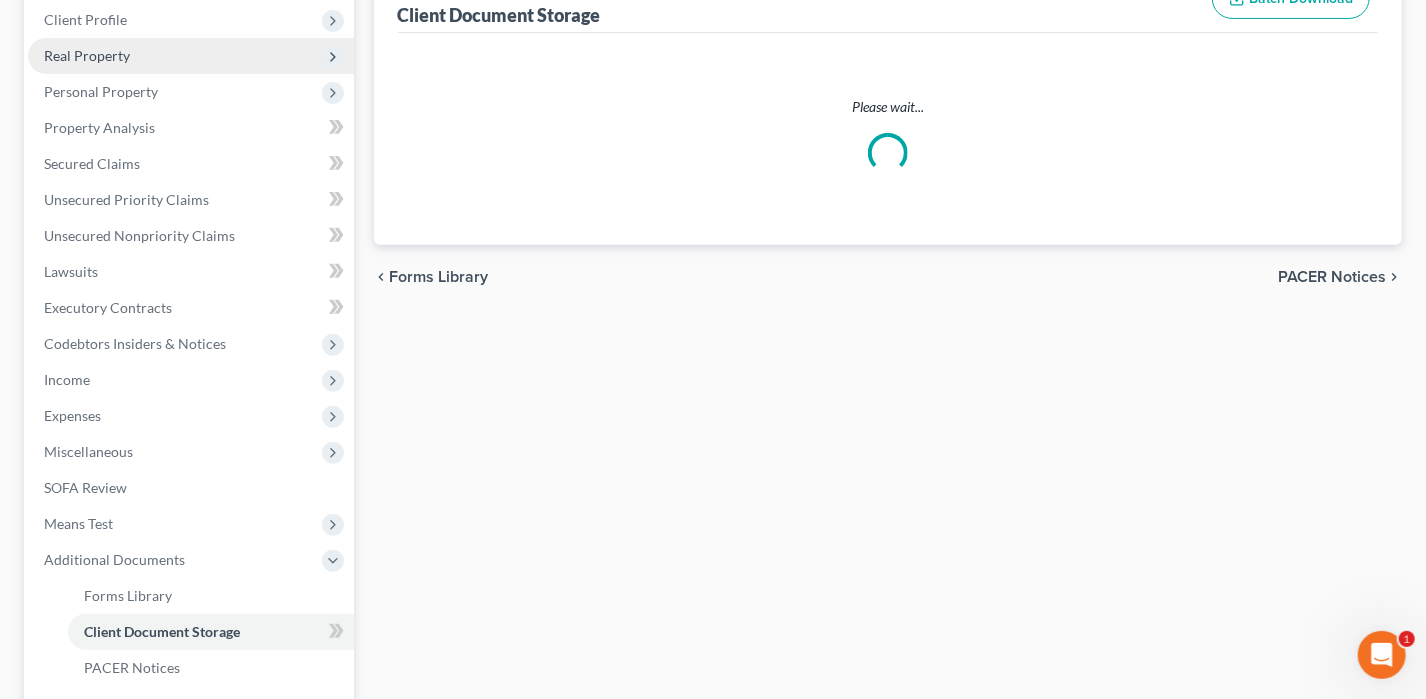 scroll, scrollTop: 18, scrollLeft: 0, axis: vertical 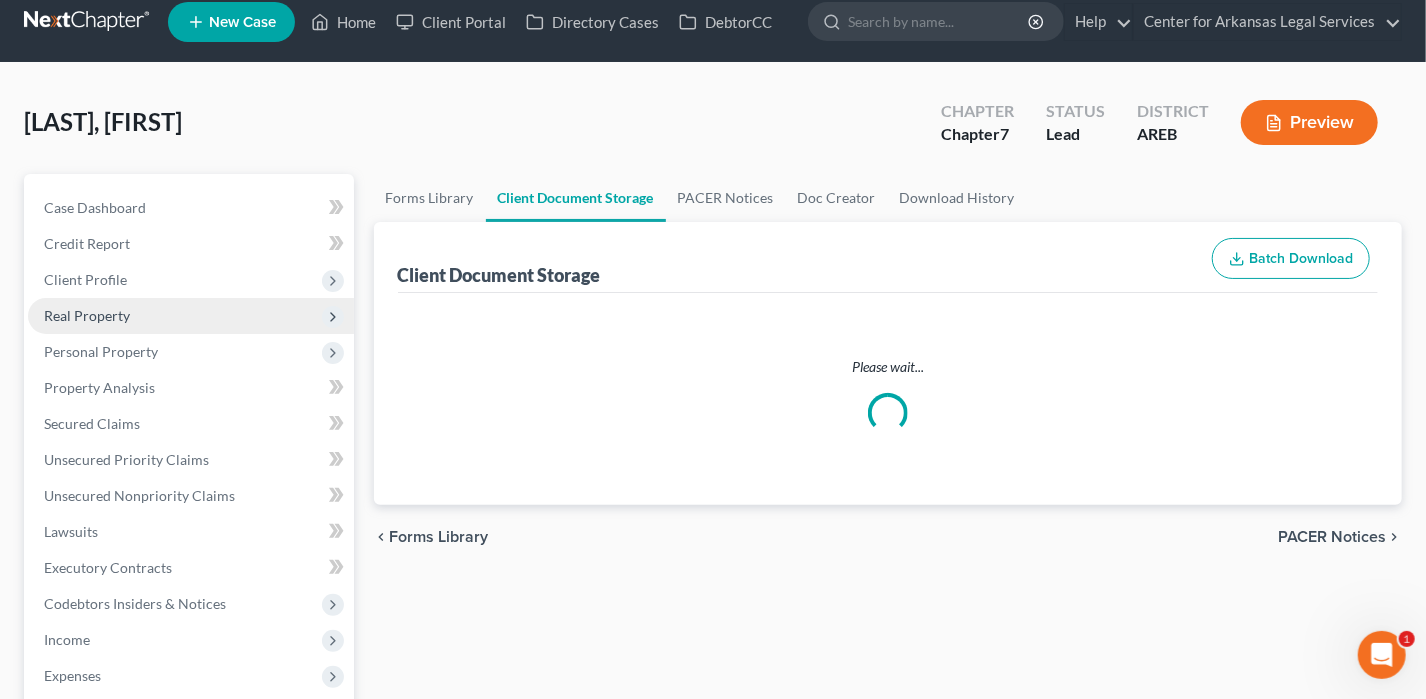 select on "0" 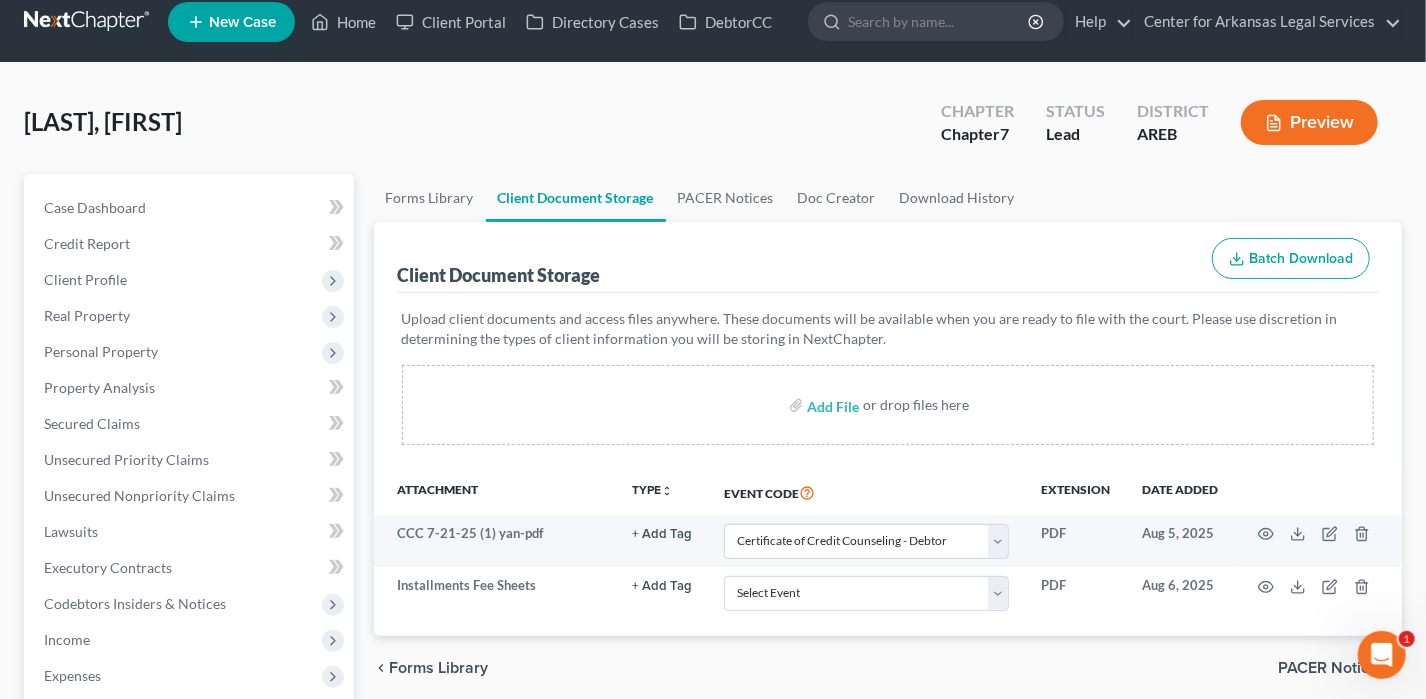 scroll, scrollTop: 0, scrollLeft: 0, axis: both 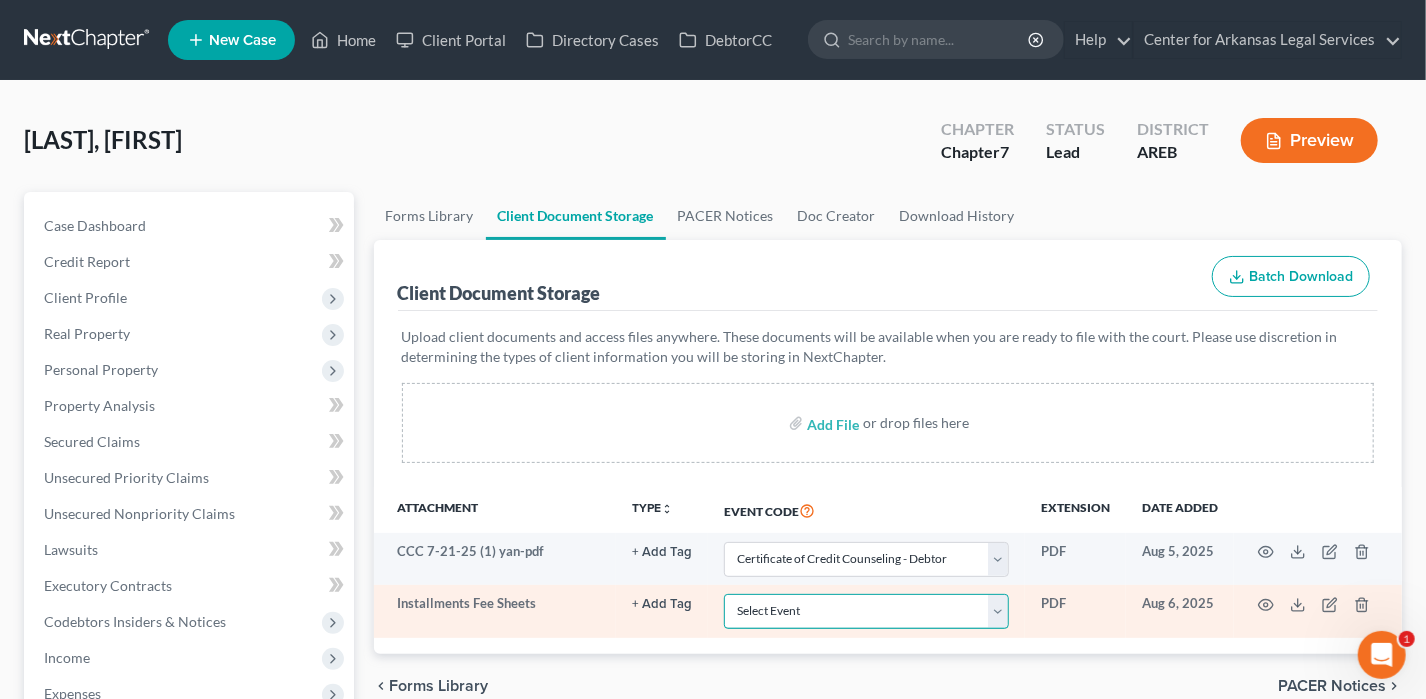 click on "Select Event Certificate of Credit Counseling - Debtor Certificate of Credit Counseling - Joint Debtor Chapter 13 Plan In Forma Pauperis/Waive Ch 7 Filing Fee Pay Filing Fee in Installments (Application / Motion)" at bounding box center (866, 611) 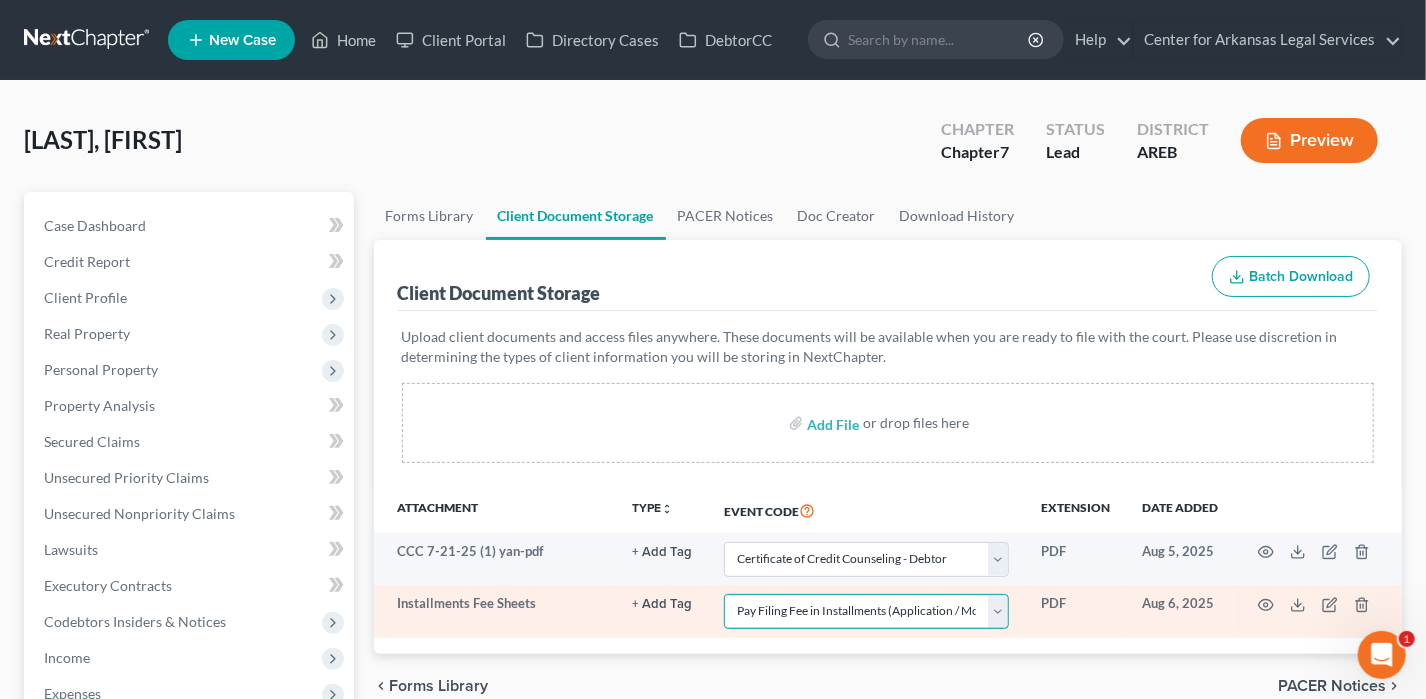 click on "Select Event Certificate of Credit Counseling - Debtor Certificate of Credit Counseling - Joint Debtor Chapter 13 Plan In Forma Pauperis/Waive Ch 7 Filing Fee Pay Filing Fee in Installments (Application / Motion)" at bounding box center [866, 611] 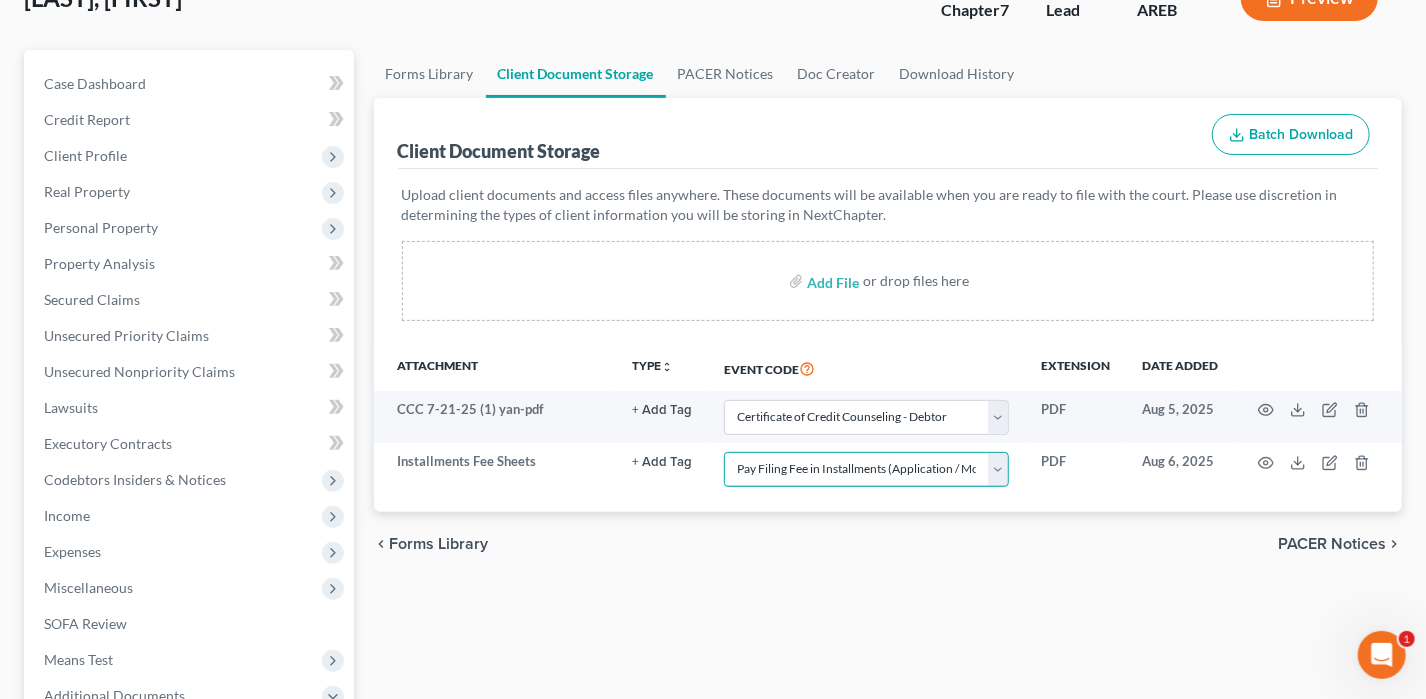 scroll, scrollTop: 300, scrollLeft: 0, axis: vertical 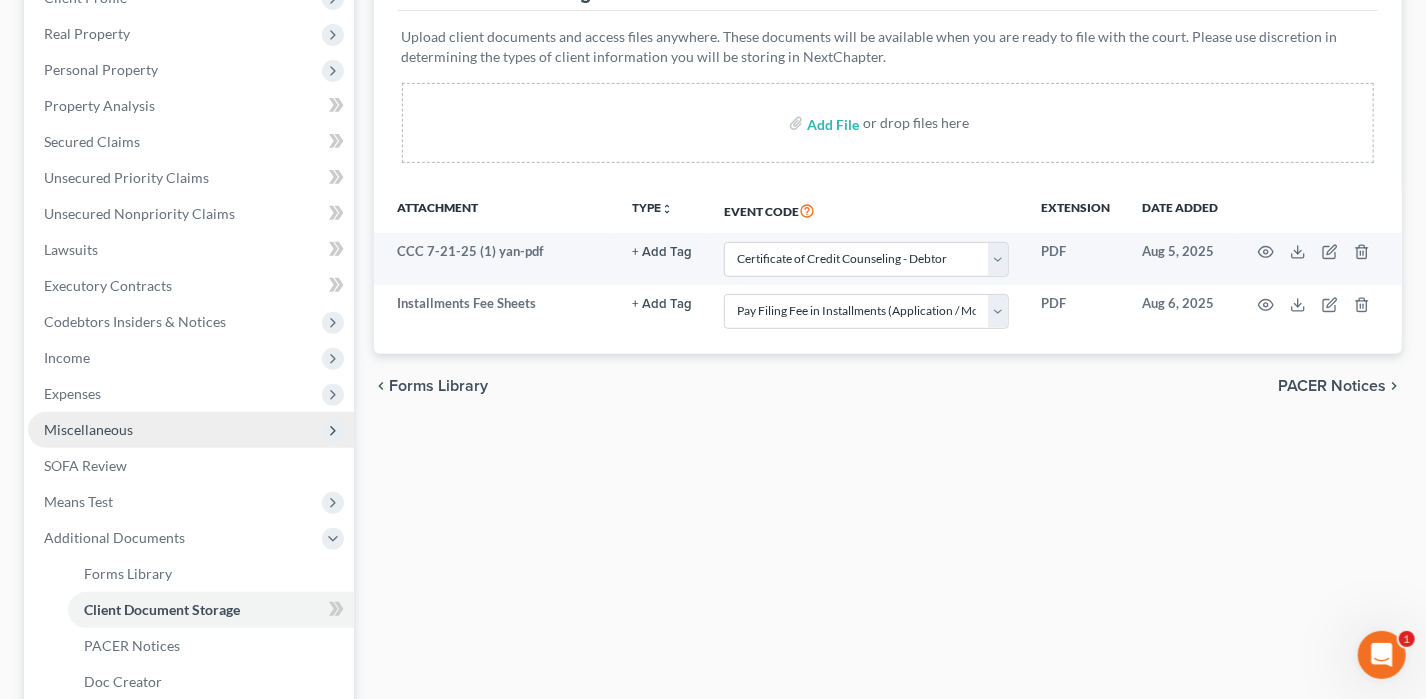 click on "Miscellaneous" at bounding box center (191, 430) 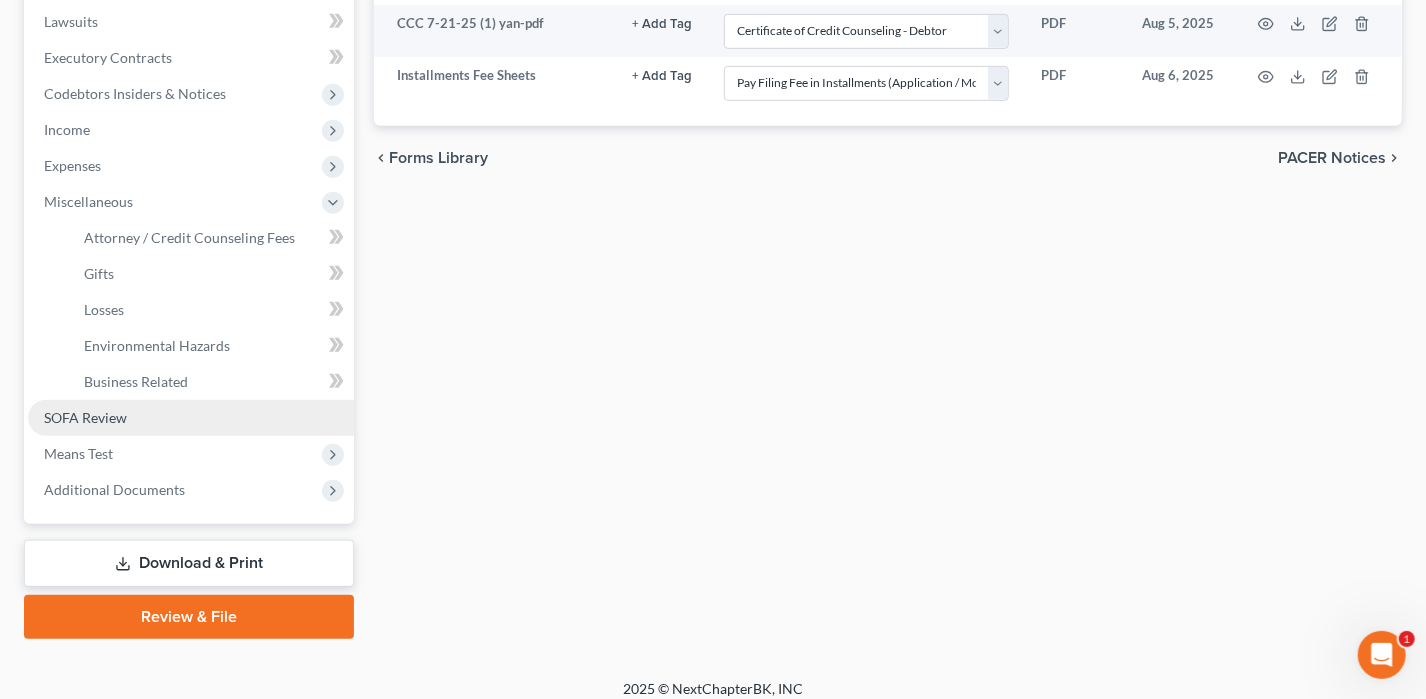 scroll, scrollTop: 541, scrollLeft: 0, axis: vertical 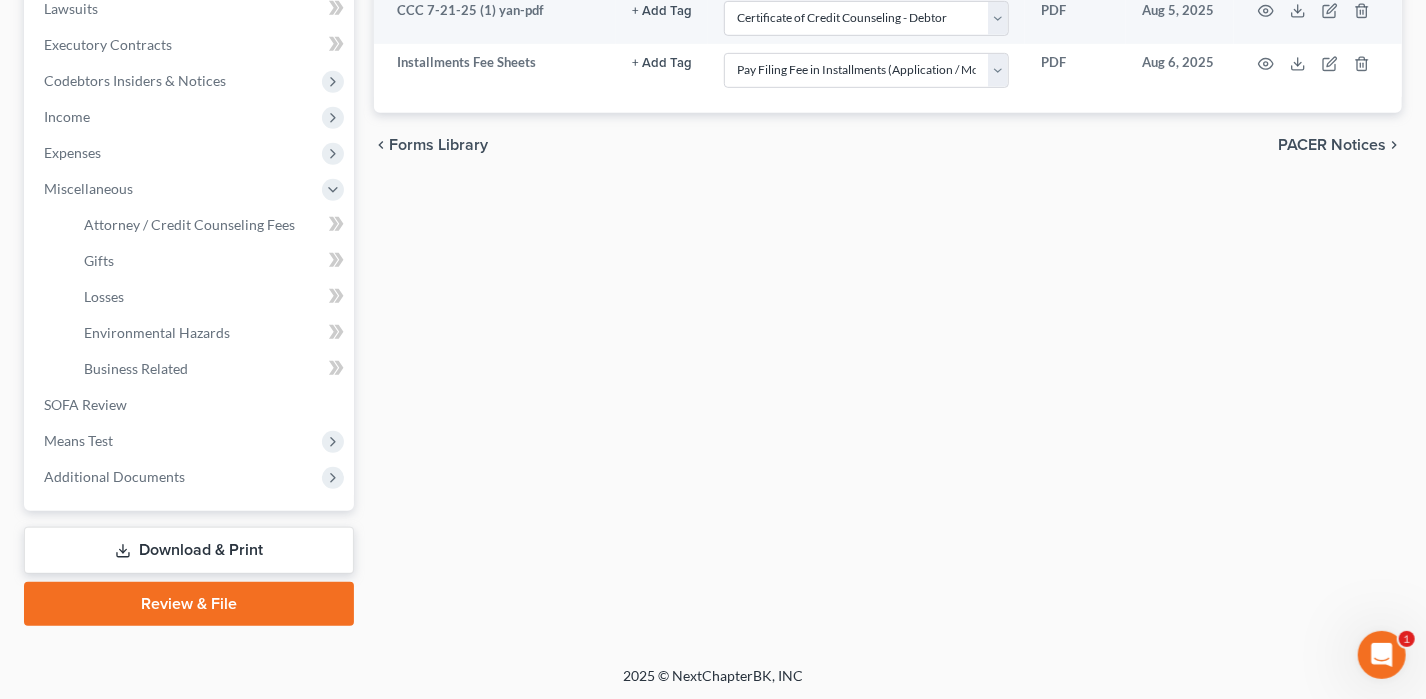 click on "Review & File" at bounding box center (189, 604) 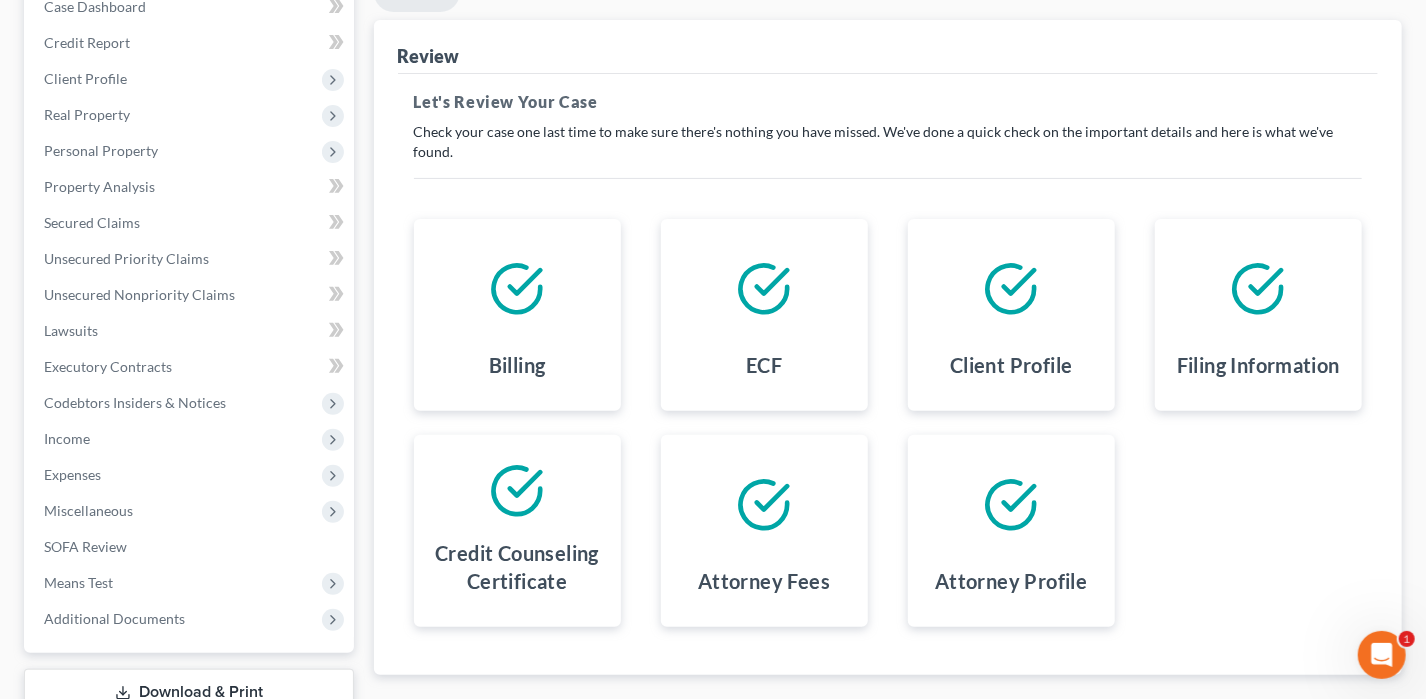 scroll, scrollTop: 360, scrollLeft: 0, axis: vertical 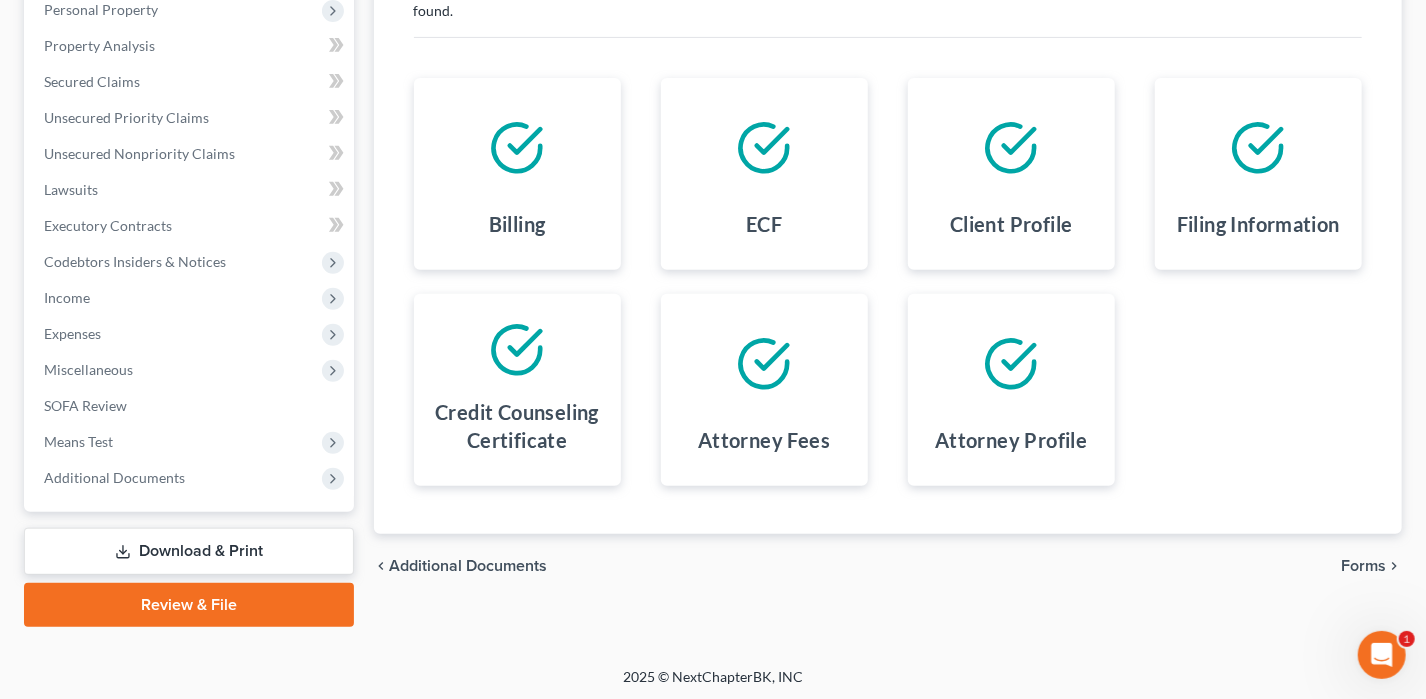click on "chevron_left   Additional Documents Forms   chevron_right" at bounding box center [888, 566] 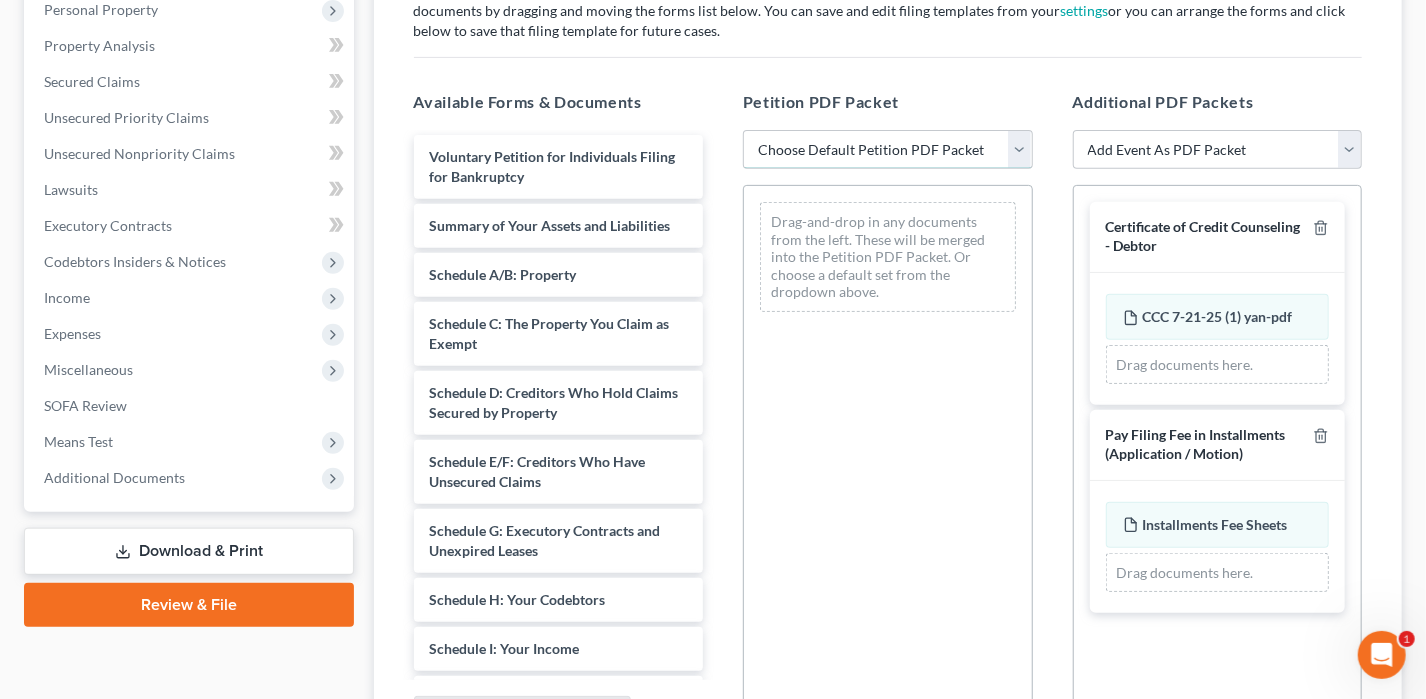 click on "Choose Default Petition PDF Packet Complete Bankruptcy Petition (all forms and schedules) Emergency Filing (Voluntary Petition and Creditor List Only) DC - chapter 7 template 202007.21" at bounding box center [888, 150] 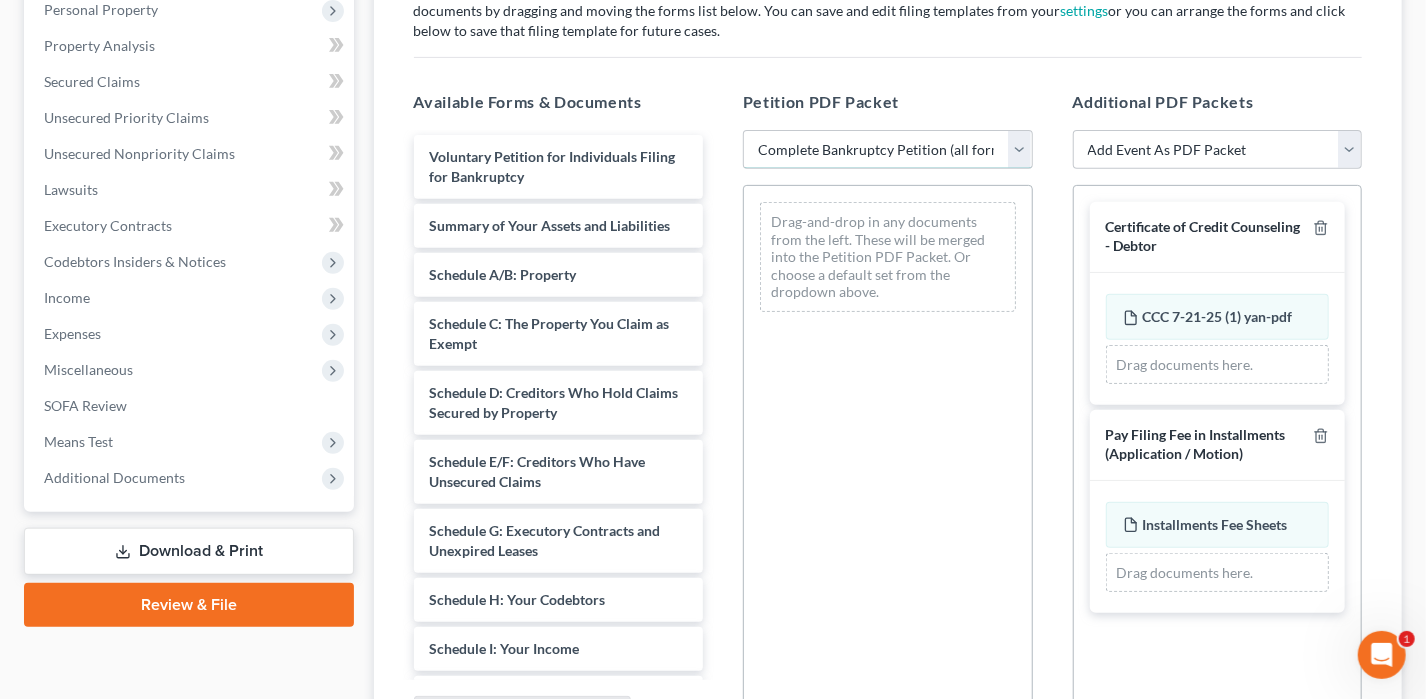 click on "Choose Default Petition PDF Packet Complete Bankruptcy Petition (all forms and schedules) Emergency Filing (Voluntary Petition and Creditor List Only) DC - chapter 7 template 202007.21" at bounding box center (888, 150) 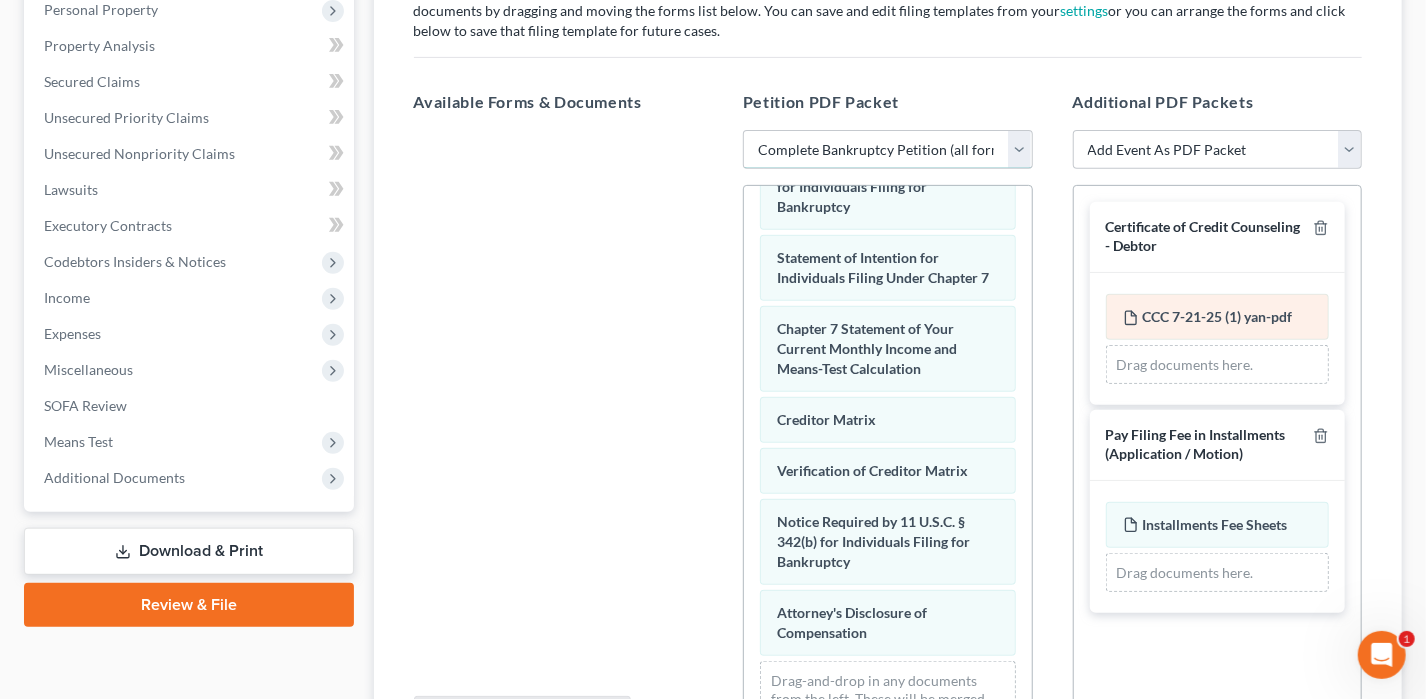 scroll, scrollTop: 821, scrollLeft: 0, axis: vertical 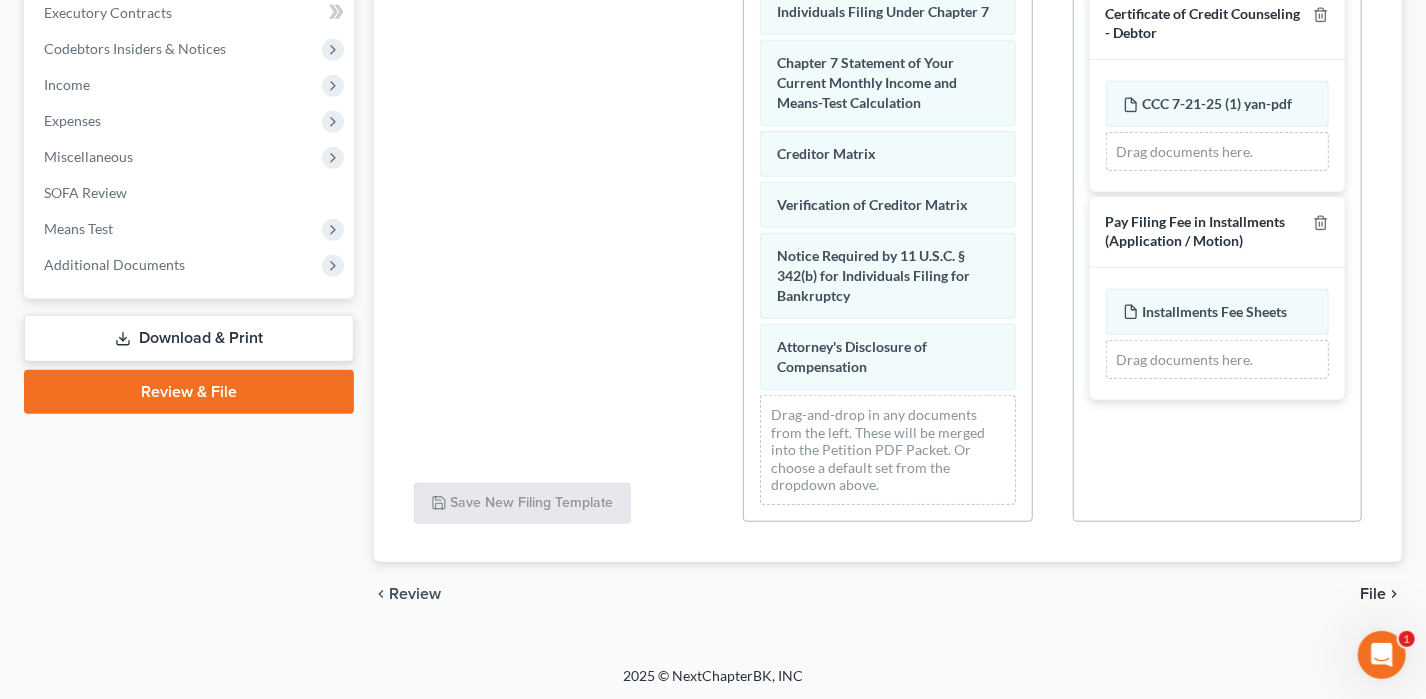 click on "chevron_right" at bounding box center (1394, 594) 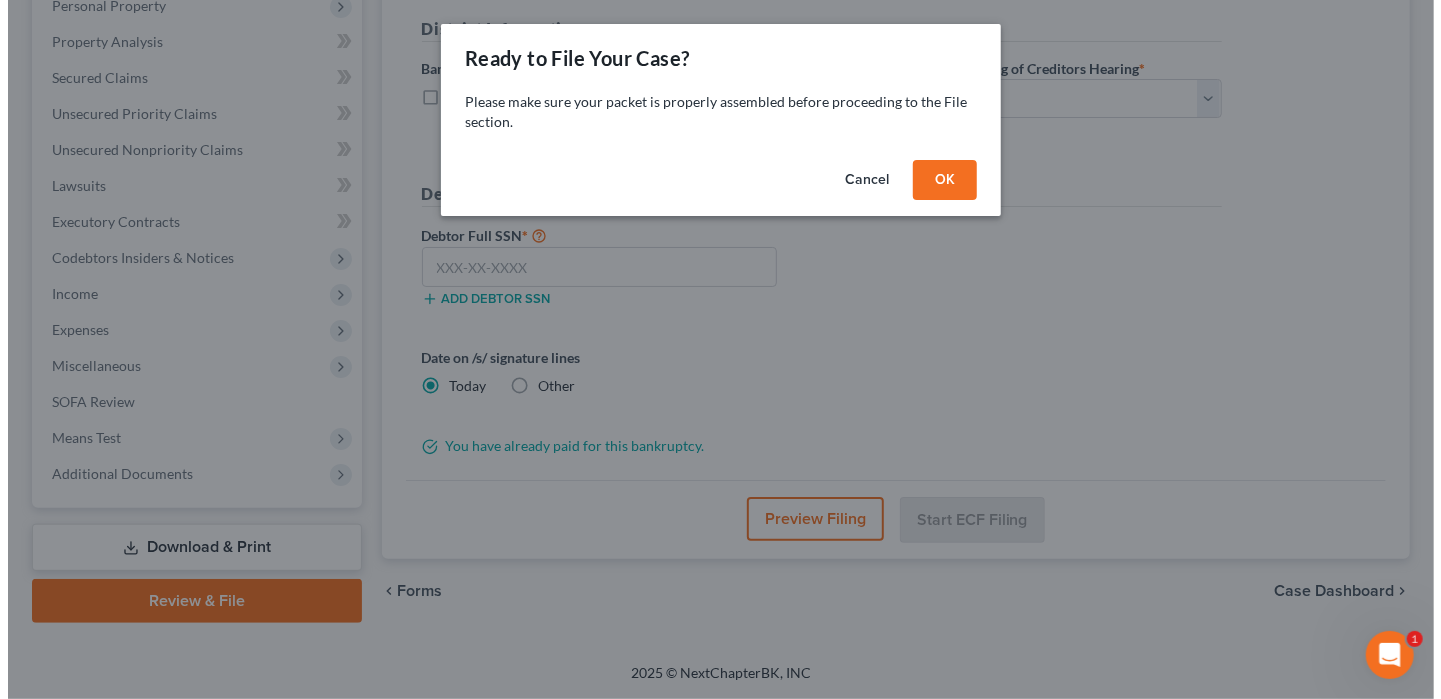 scroll, scrollTop: 360, scrollLeft: 0, axis: vertical 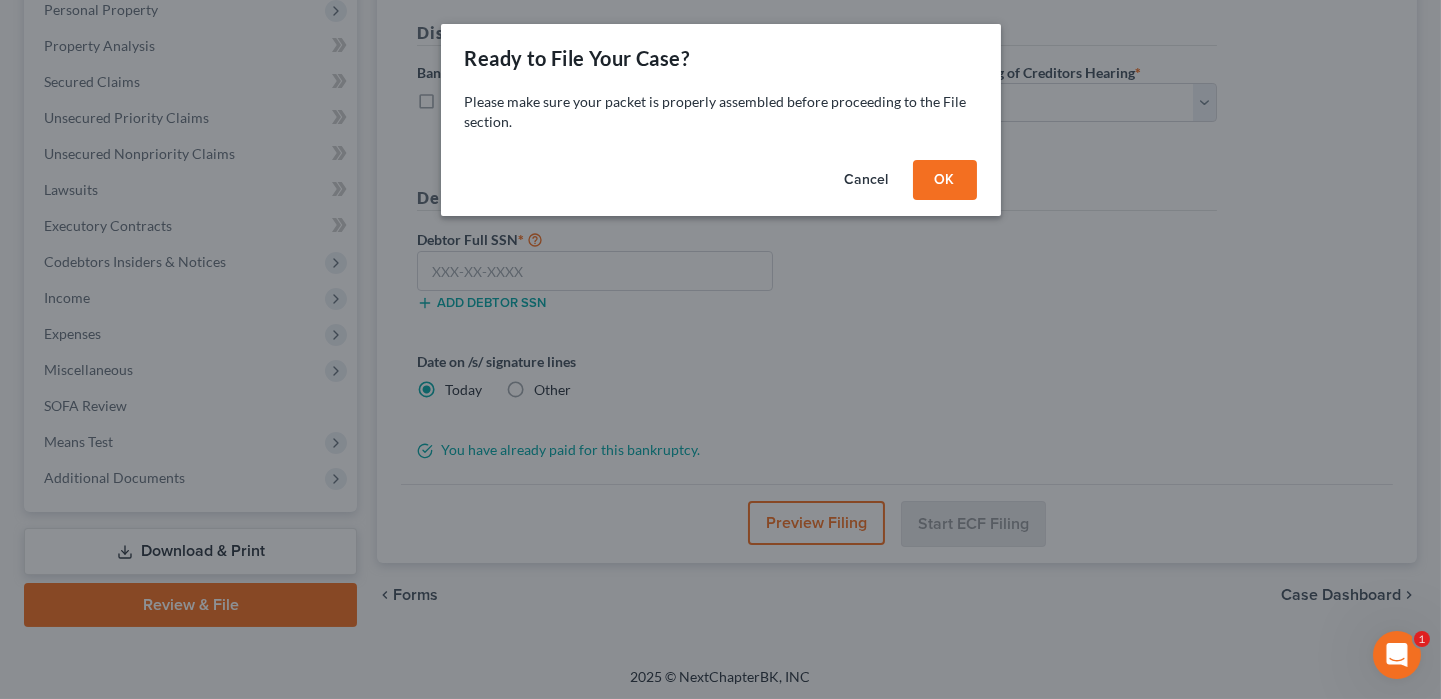 click on "OK" at bounding box center [945, 180] 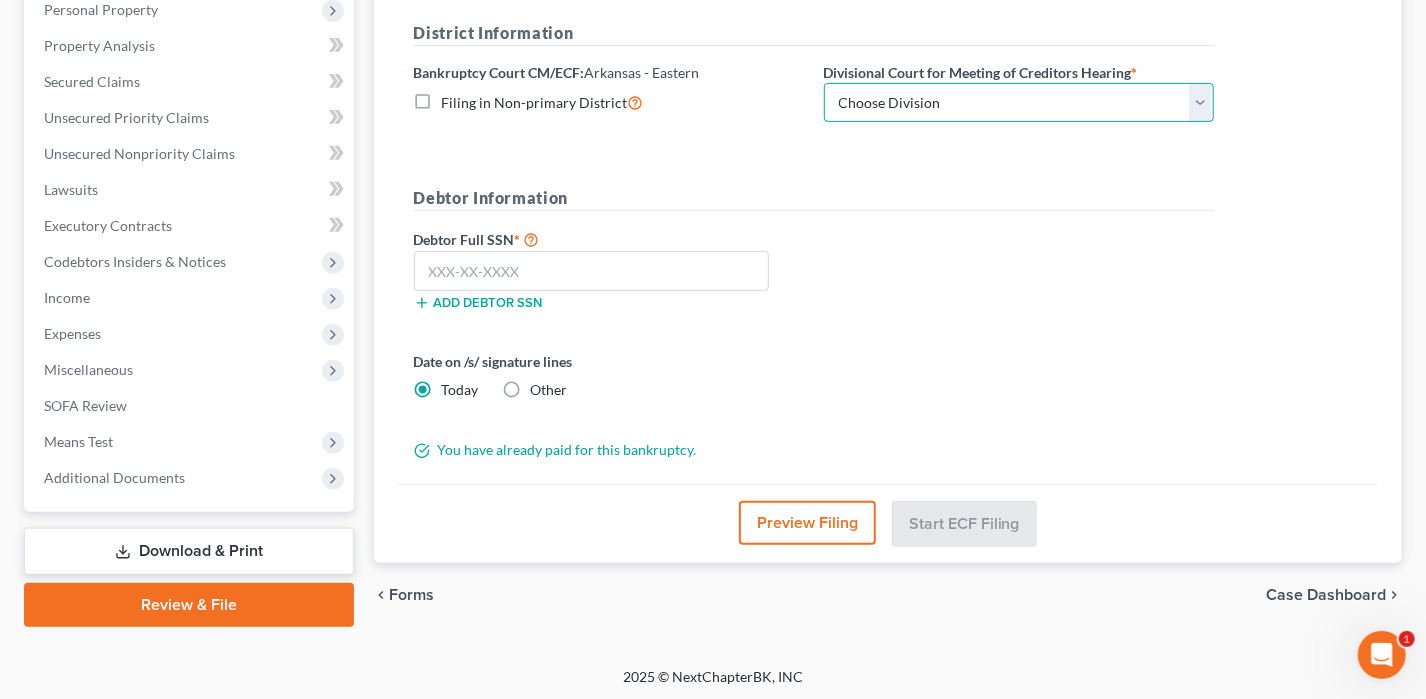 click on "Choose Division Delta Division Northern Division Central Division" at bounding box center (1019, 103) 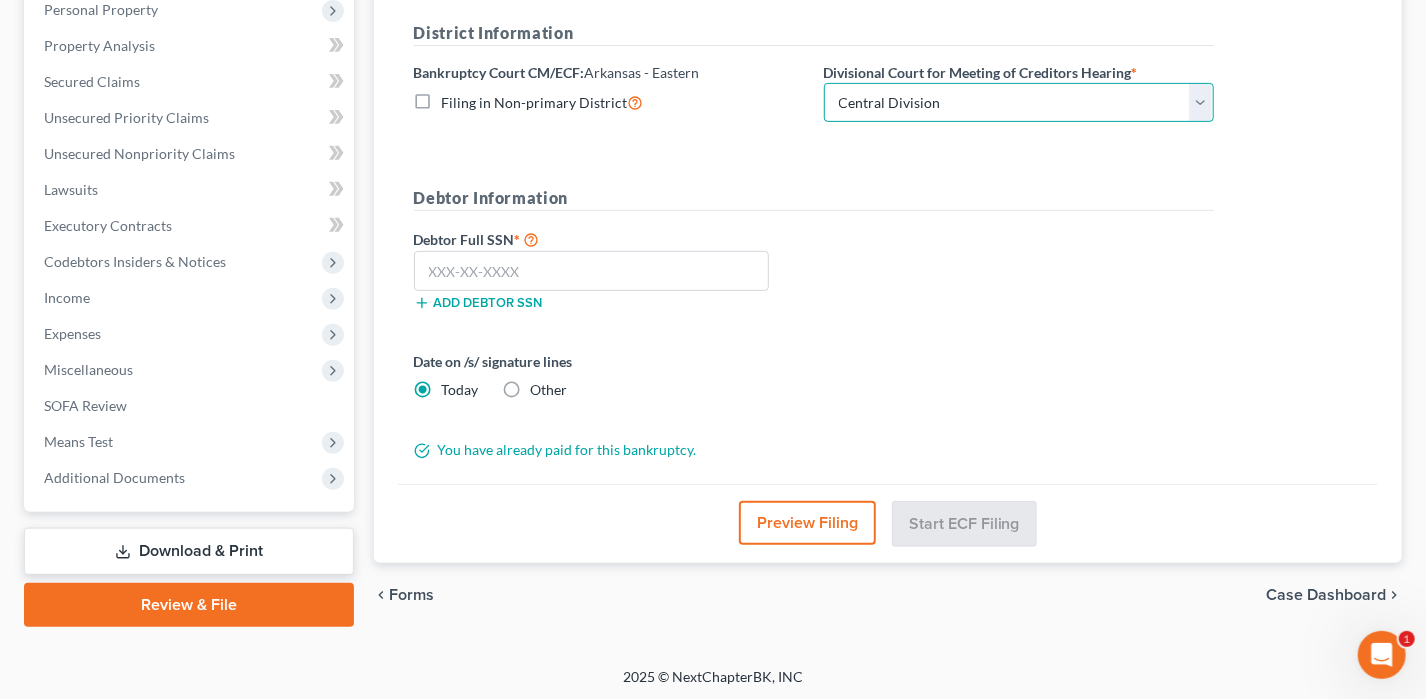 click on "Choose Division Delta Division Northern Division Central Division" at bounding box center (1019, 103) 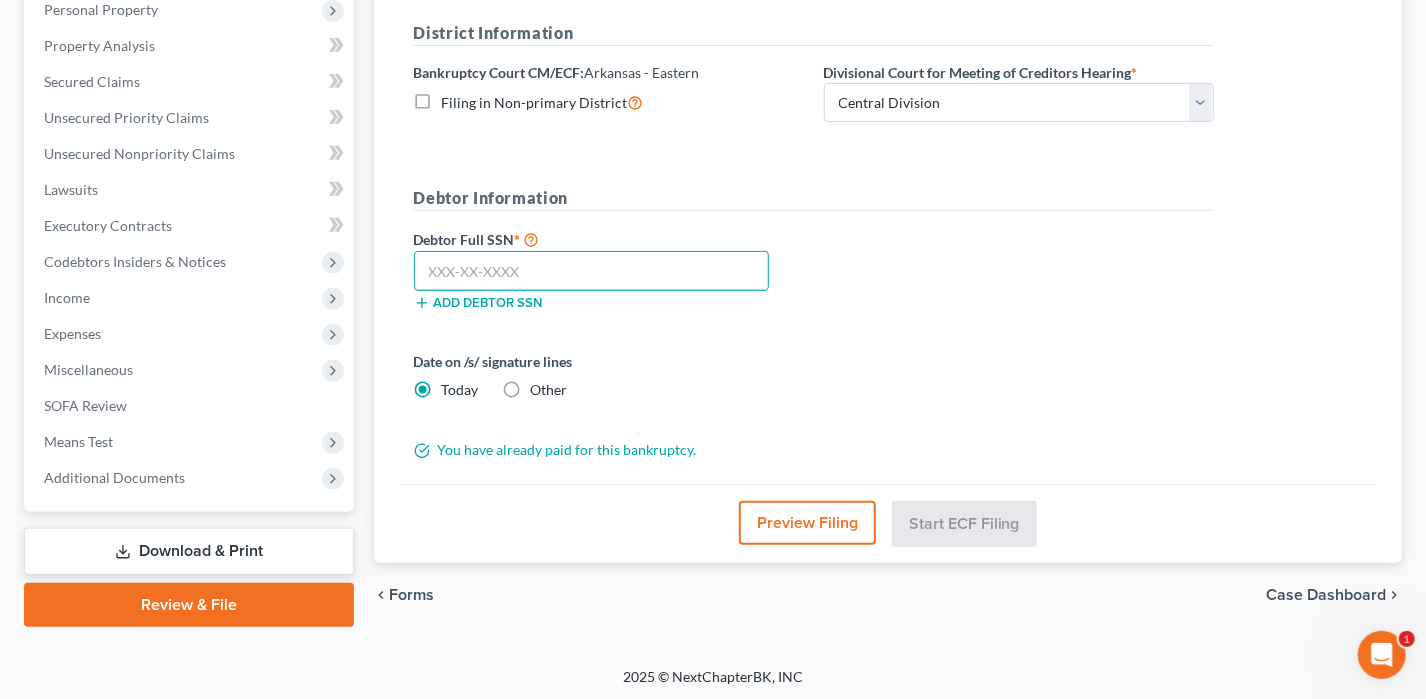 click at bounding box center (592, 271) 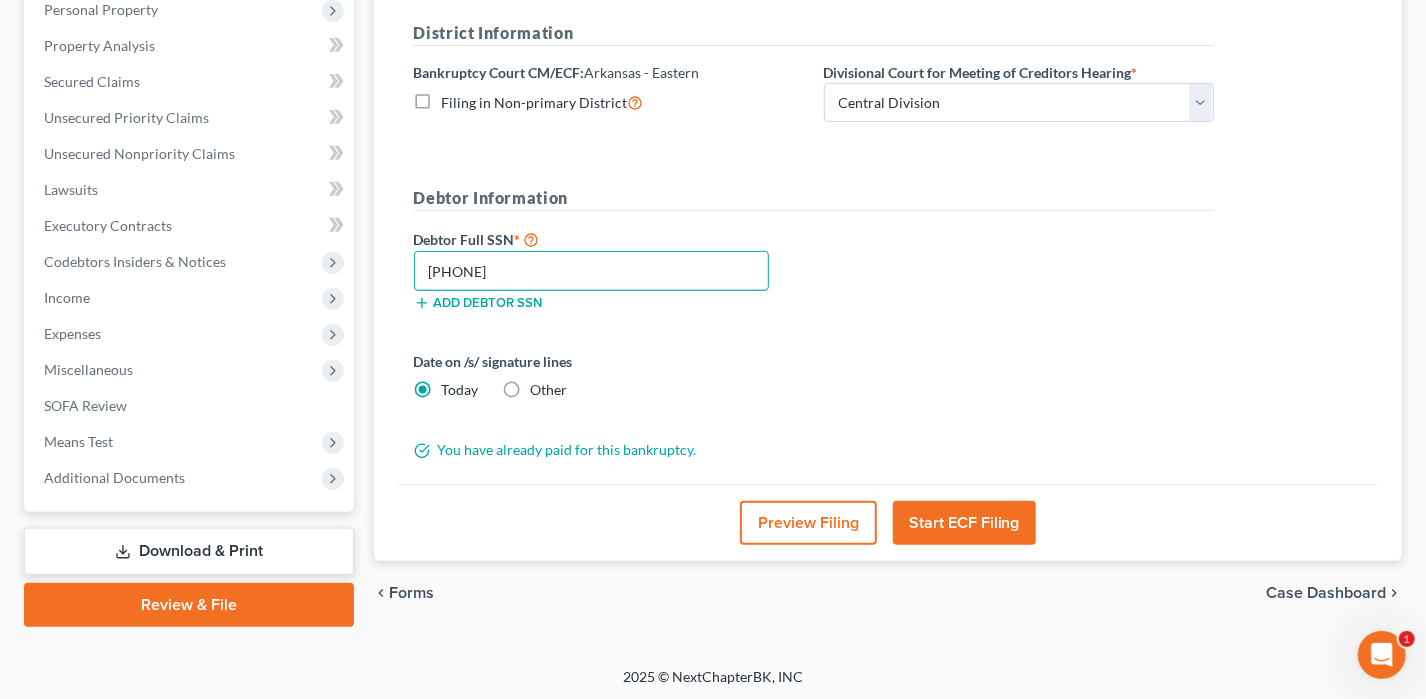 type on "[PHONE]" 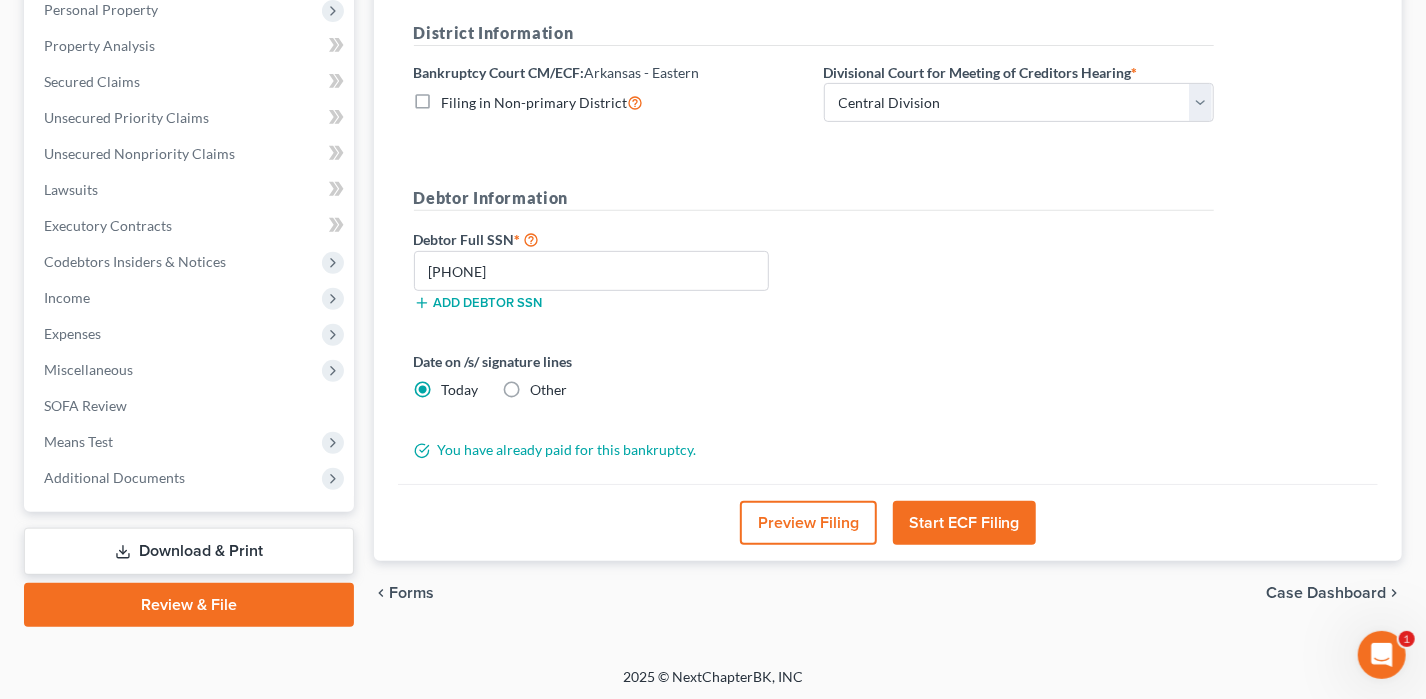 click on "Start ECF Filing" at bounding box center (964, 523) 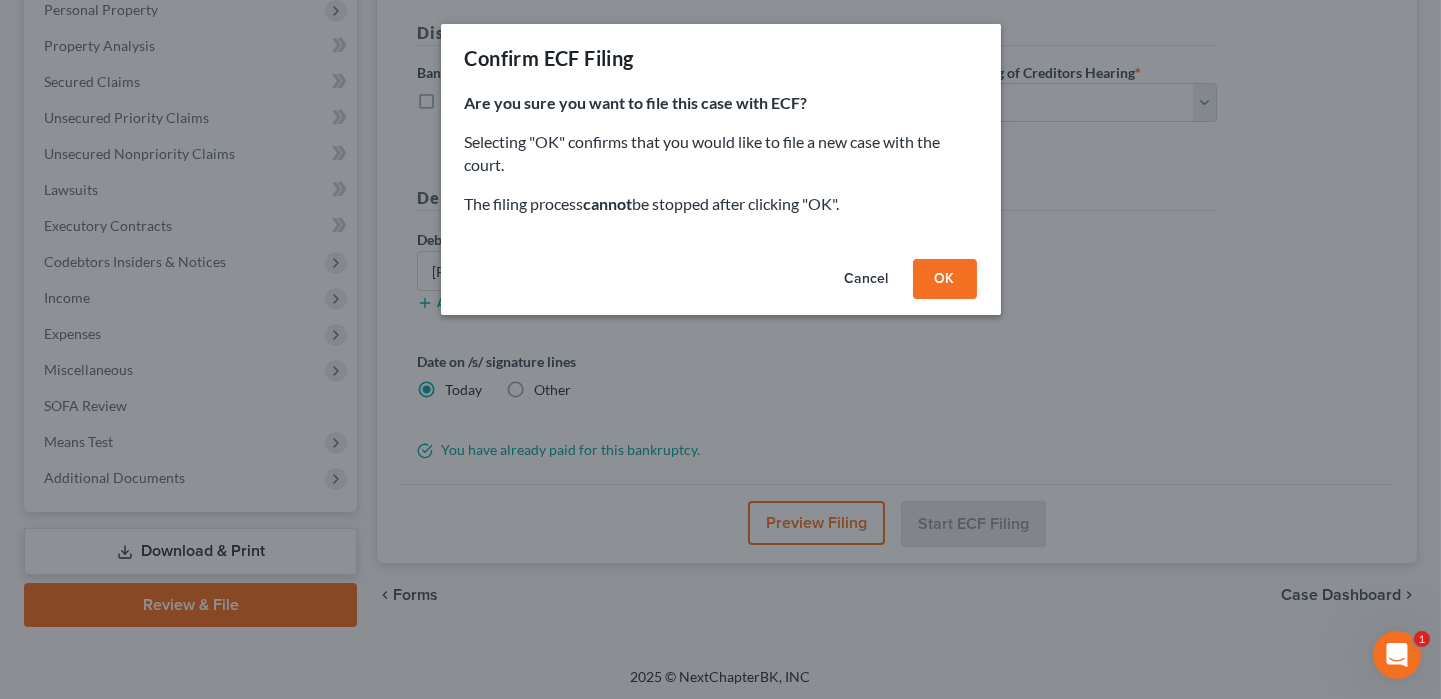 click on "OK" at bounding box center [945, 279] 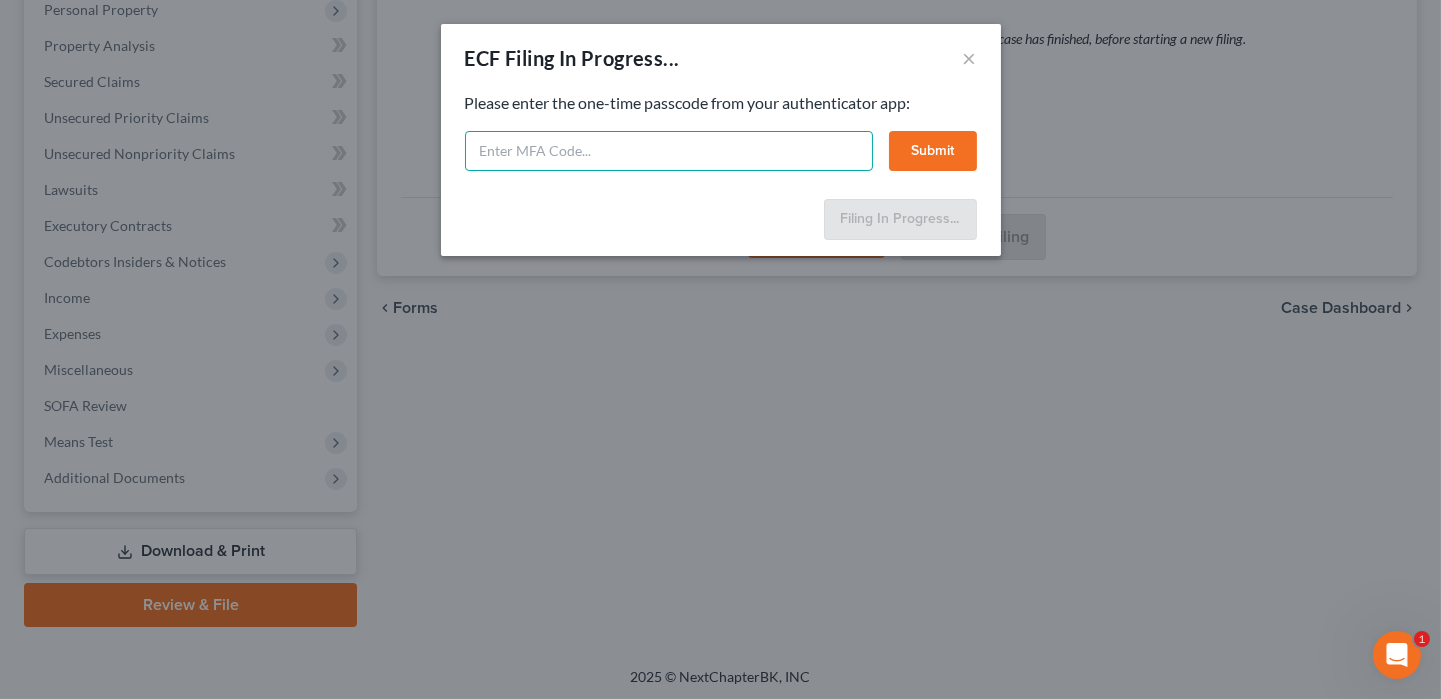 click at bounding box center [669, 151] 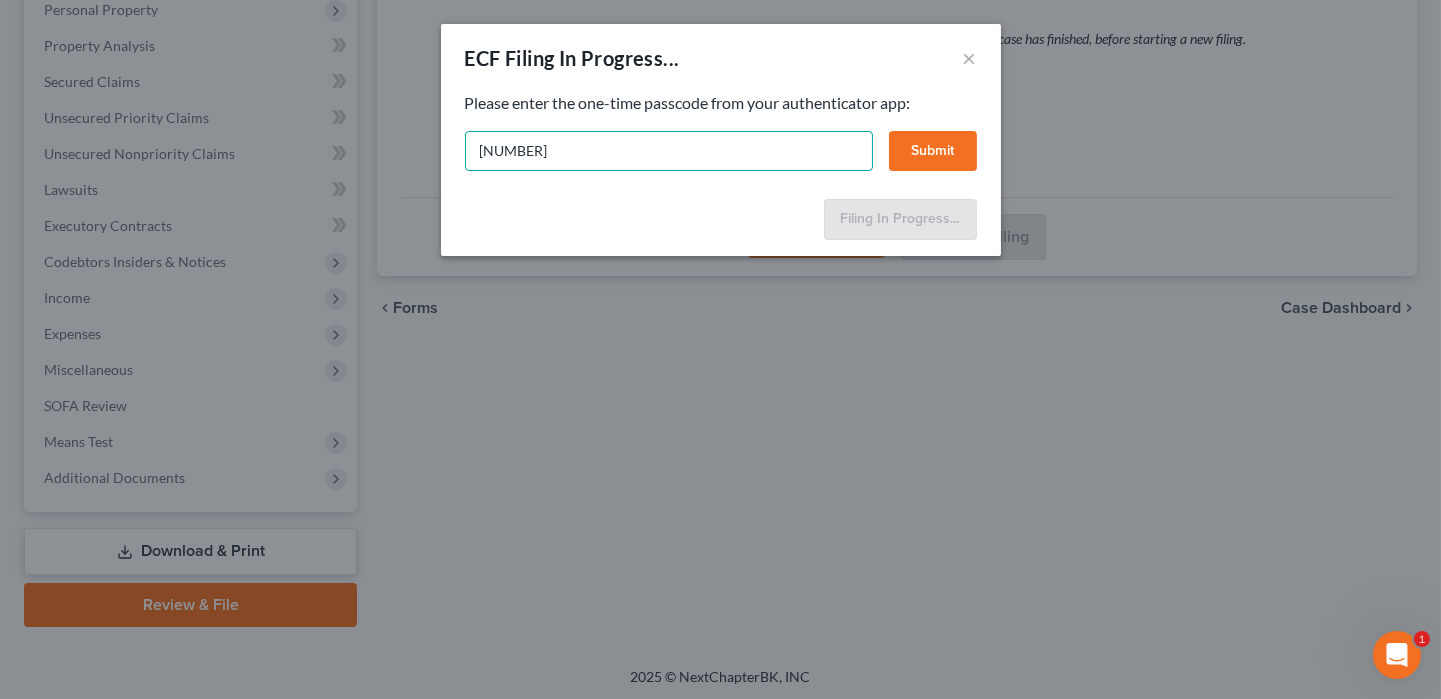 type on "[NUMBER]" 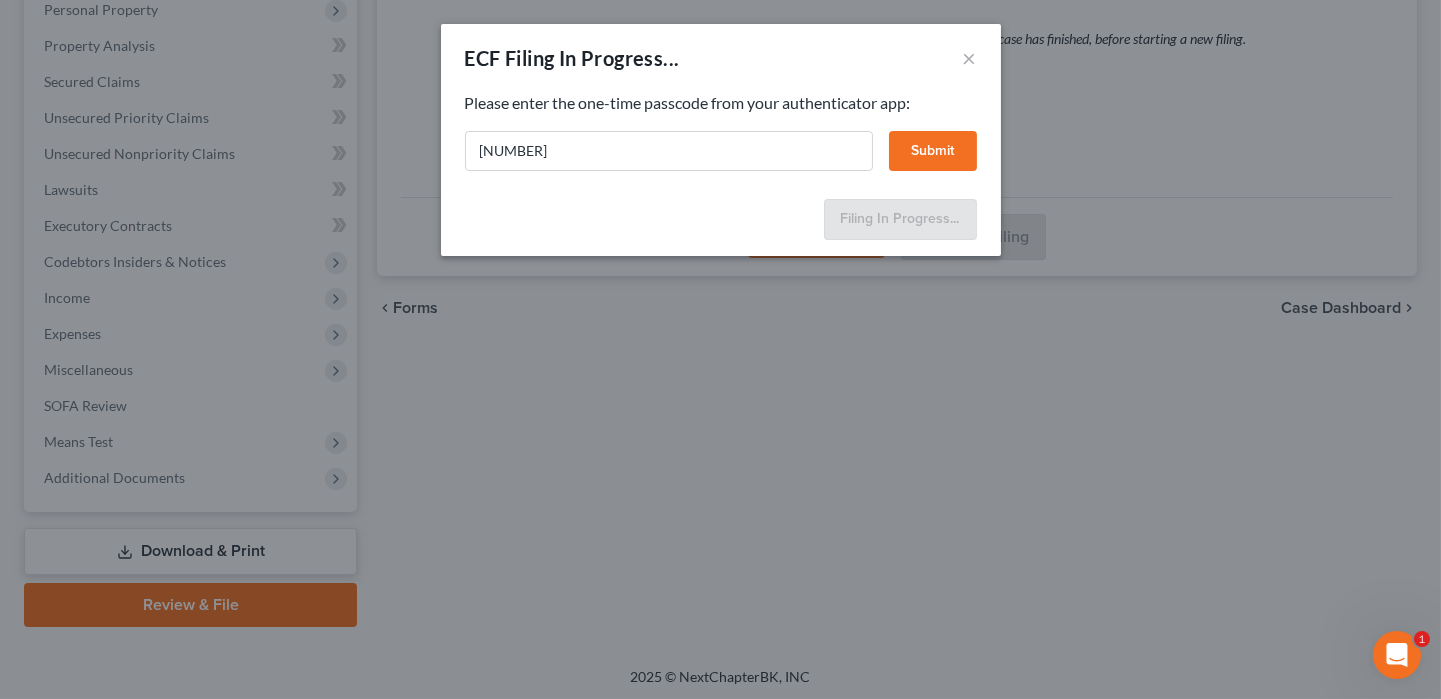 click on "Submit" at bounding box center [933, 151] 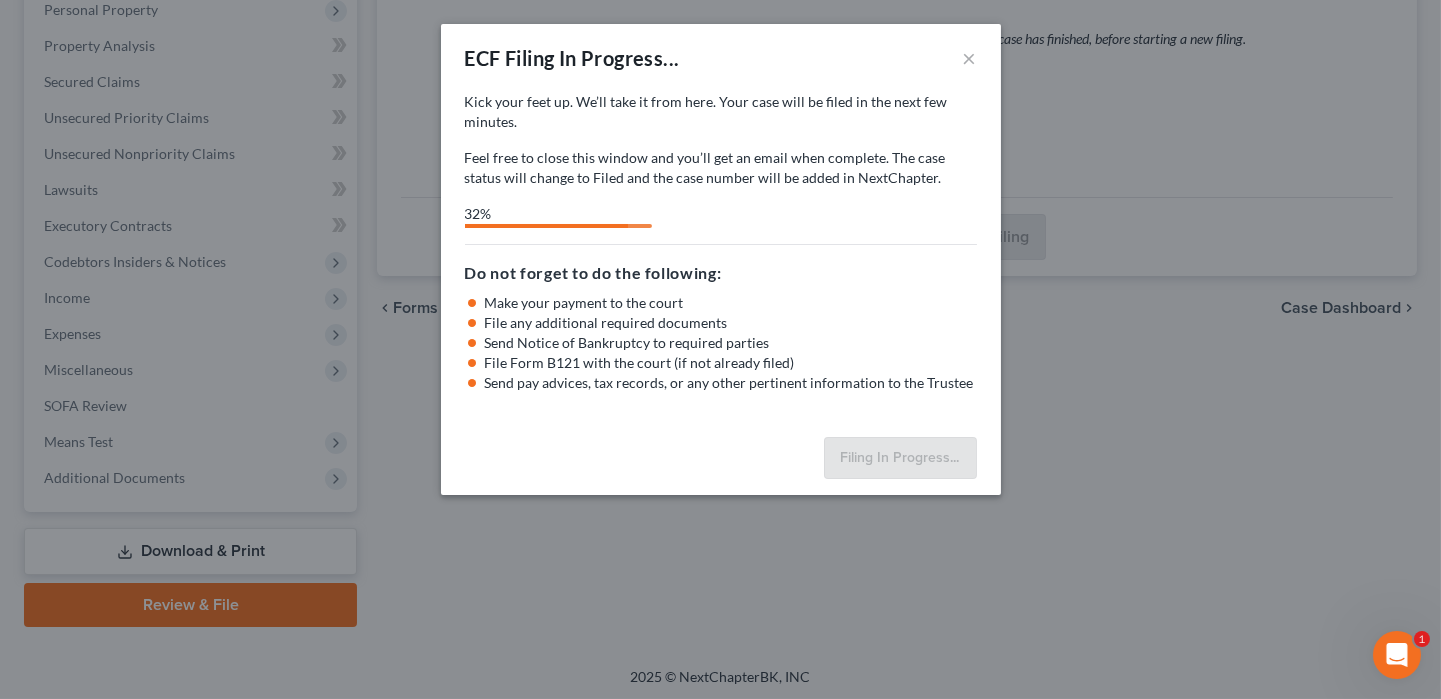 select on "2" 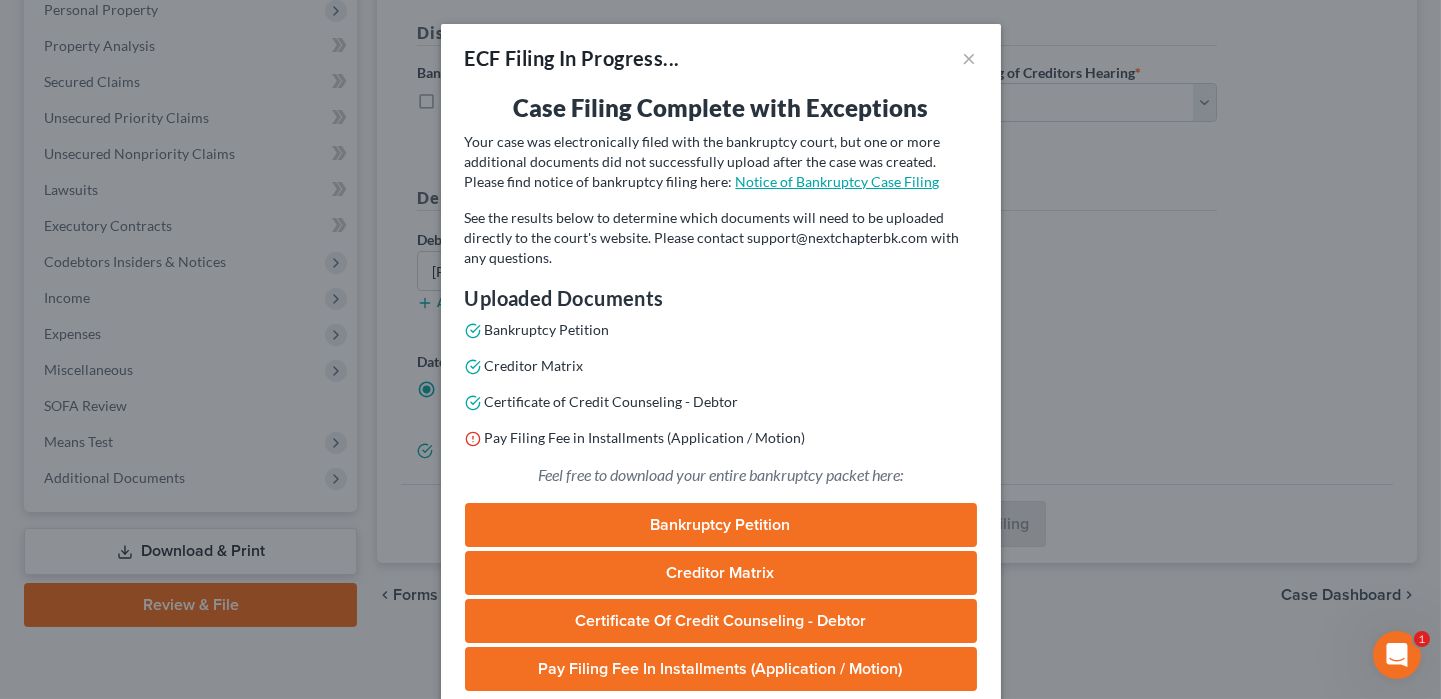 click on "Notice of Bankruptcy Case Filing" at bounding box center (838, 181) 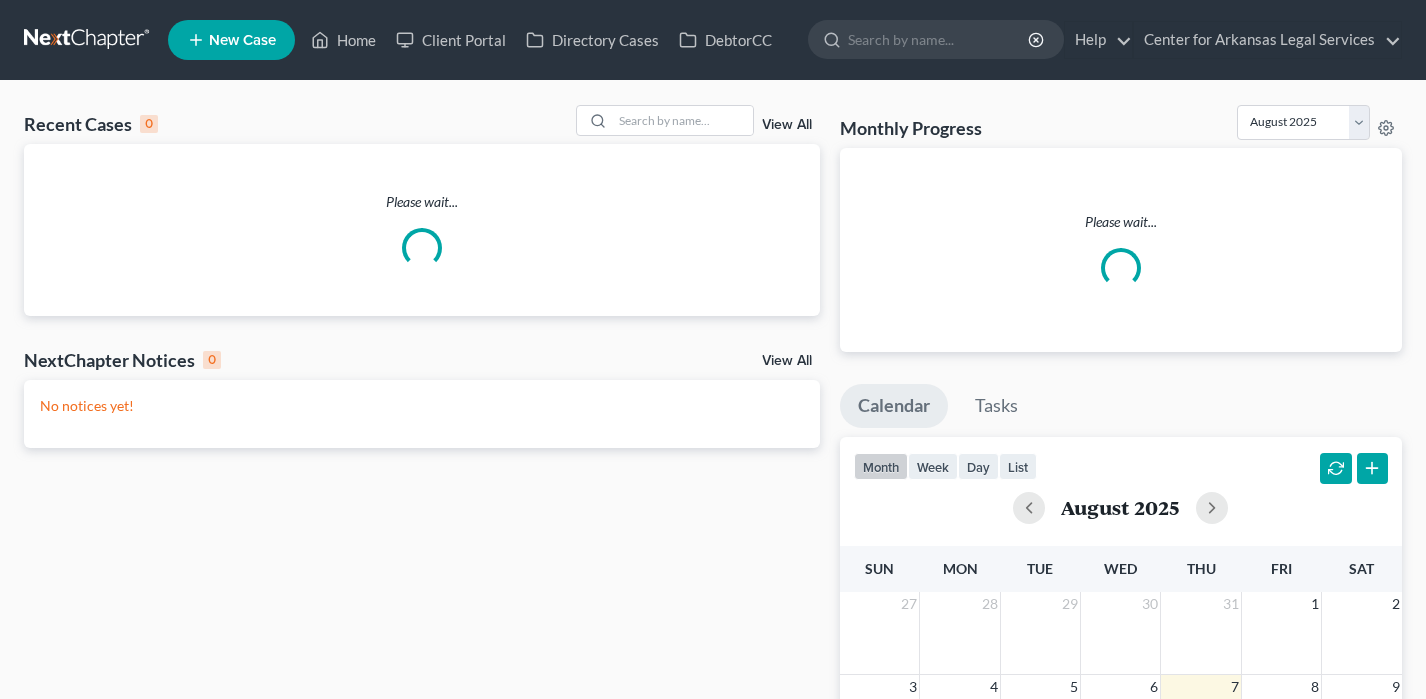 scroll, scrollTop: 0, scrollLeft: 0, axis: both 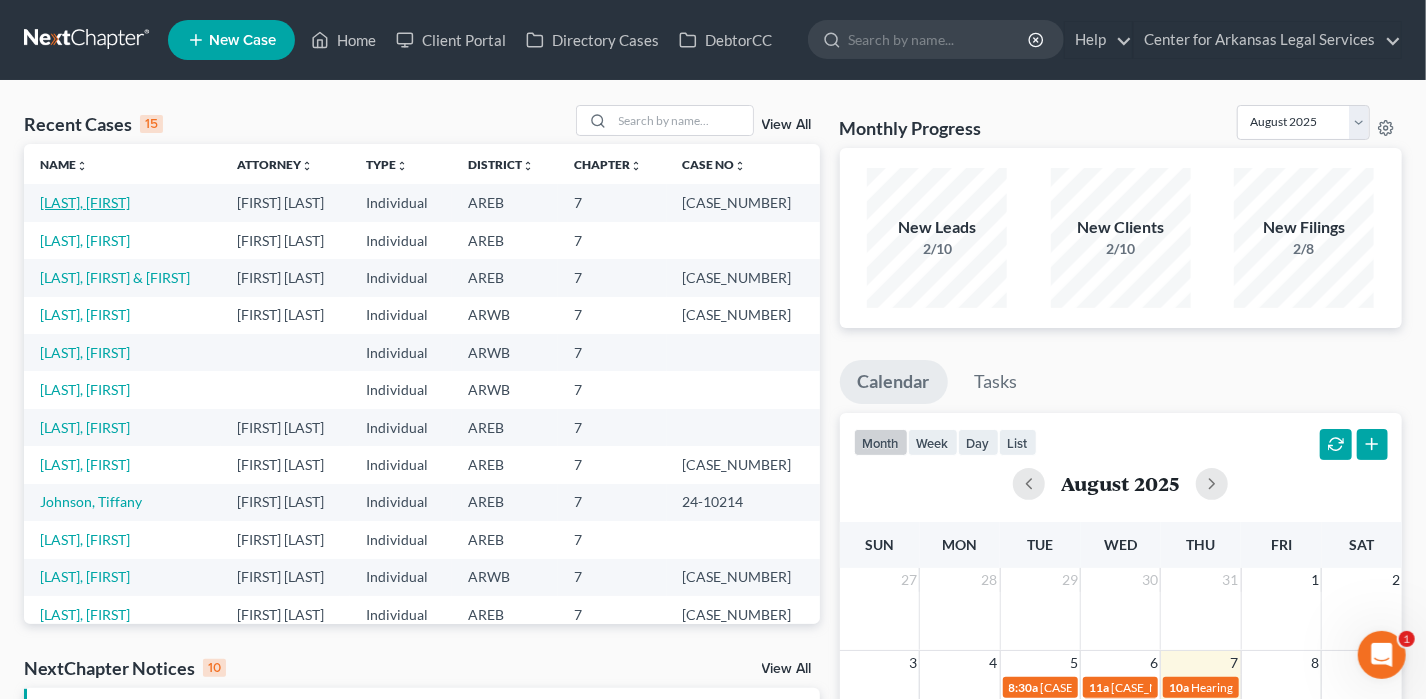 click on "[LAST], [FIRST]" at bounding box center [85, 202] 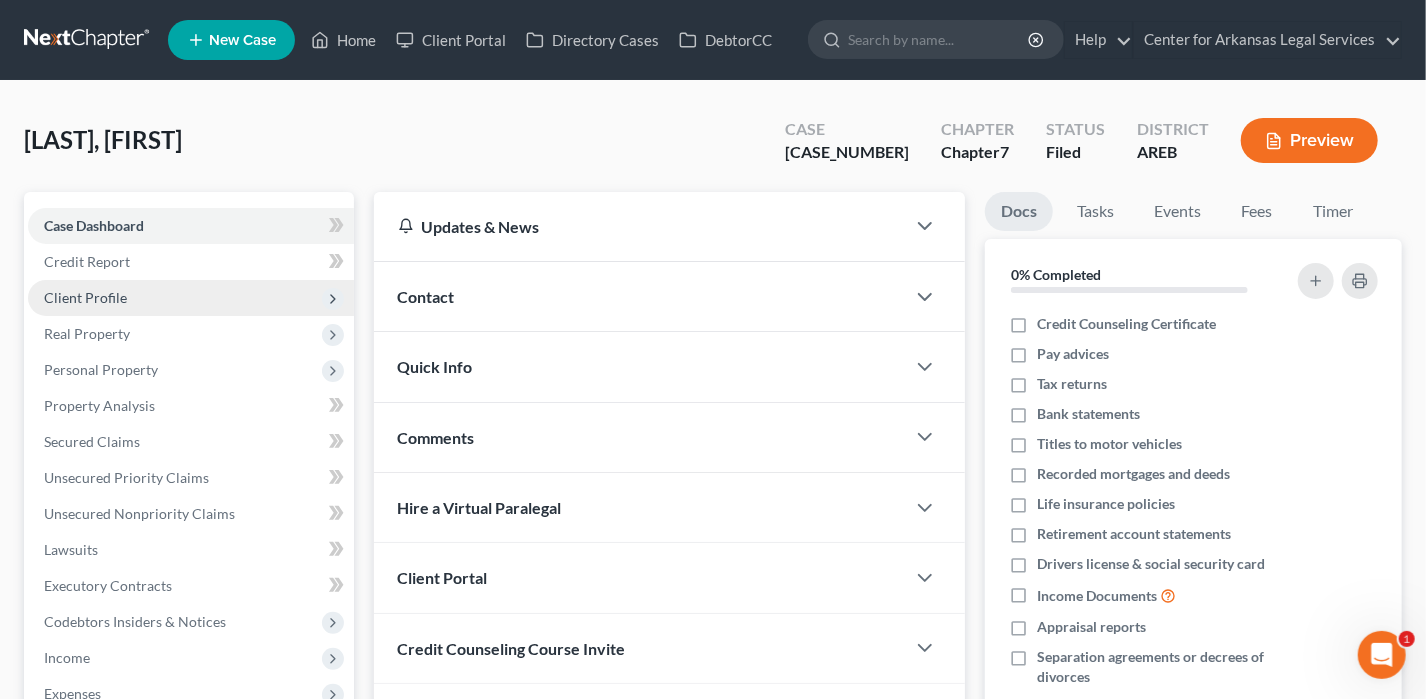 scroll, scrollTop: 360, scrollLeft: 0, axis: vertical 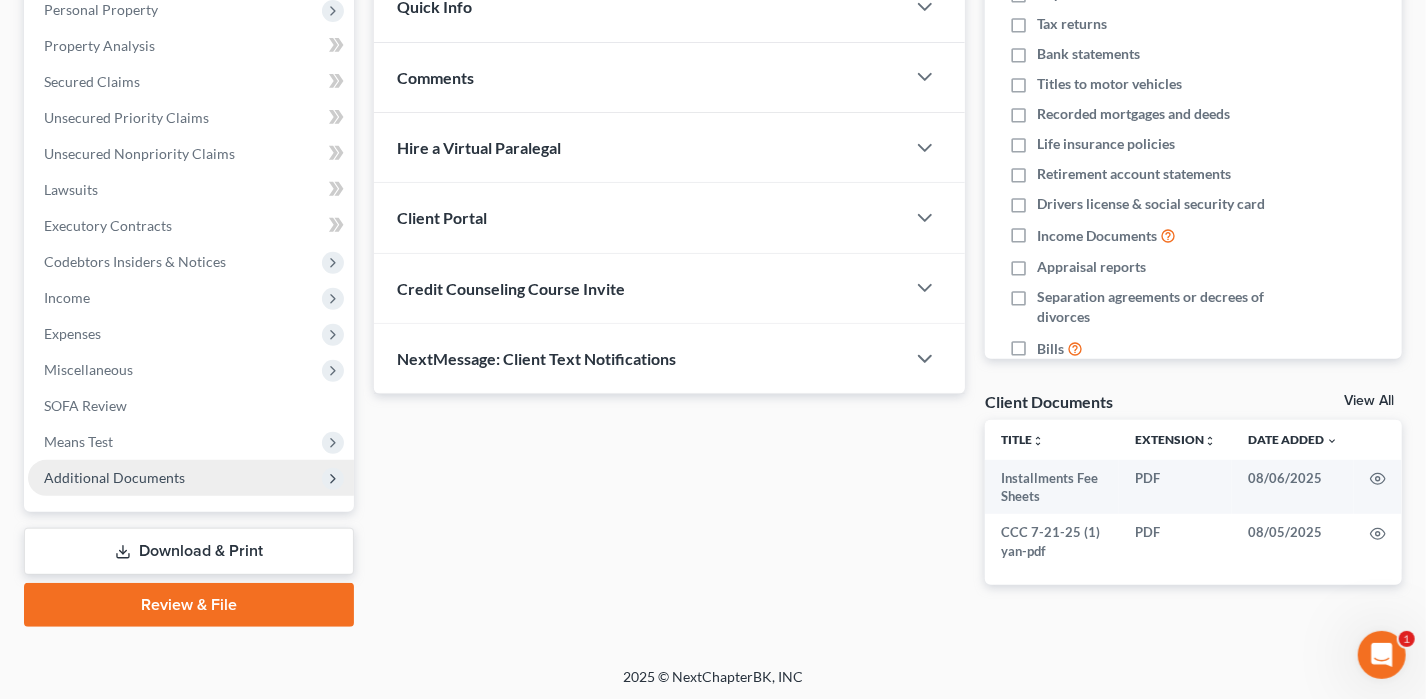 click on "Additional Documents" at bounding box center [114, 477] 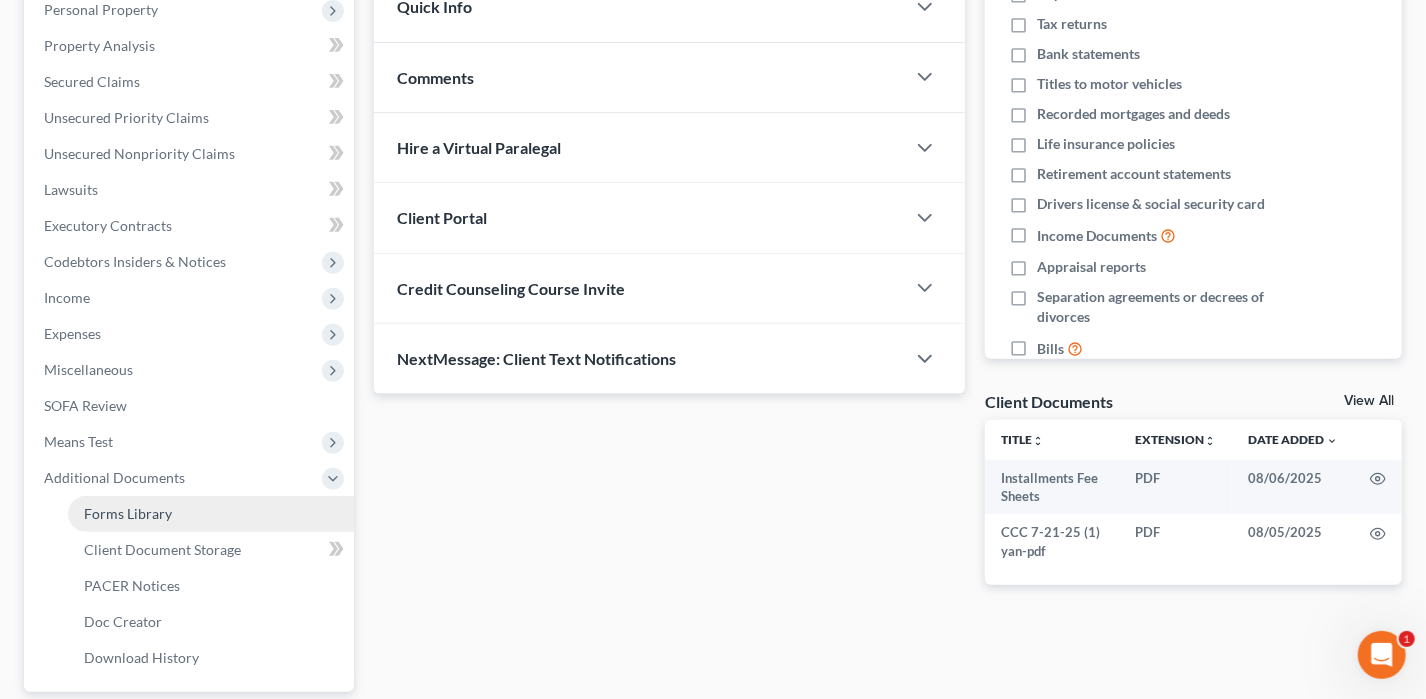 click on "Forms Library" at bounding box center [211, 514] 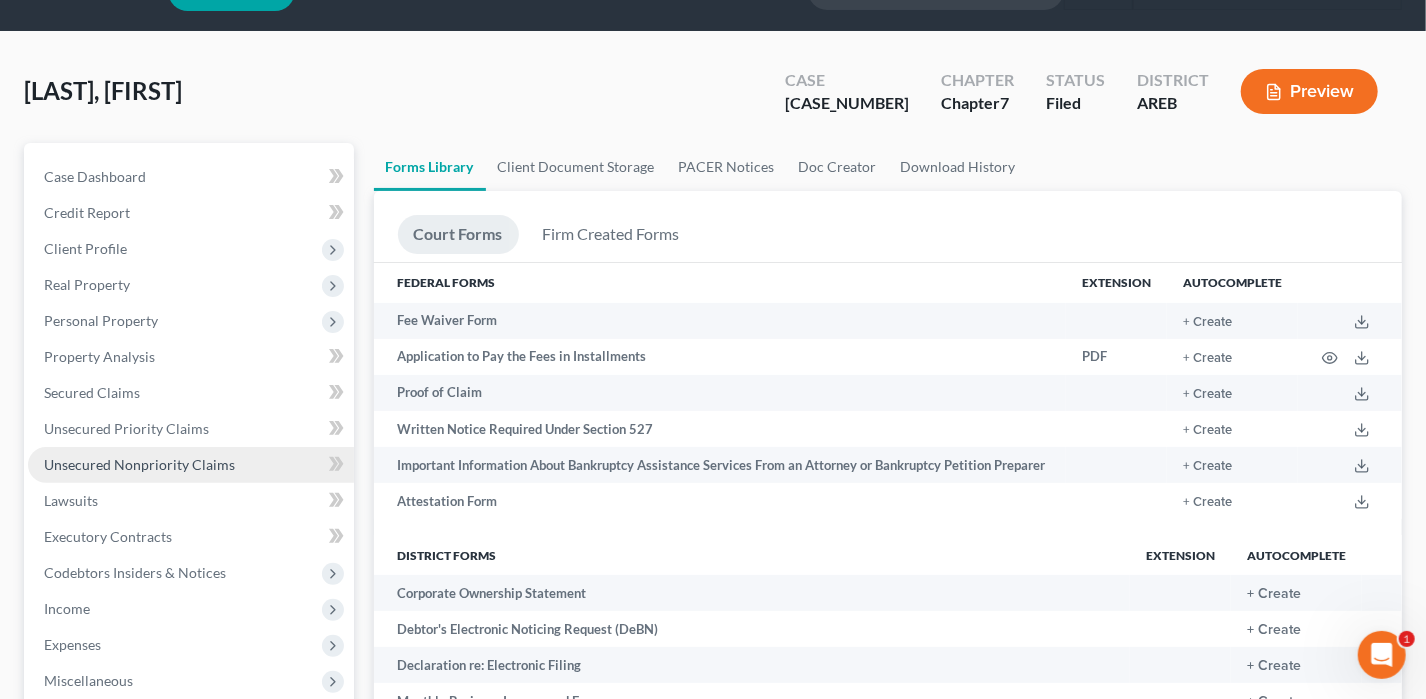 scroll, scrollTop: 0, scrollLeft: 0, axis: both 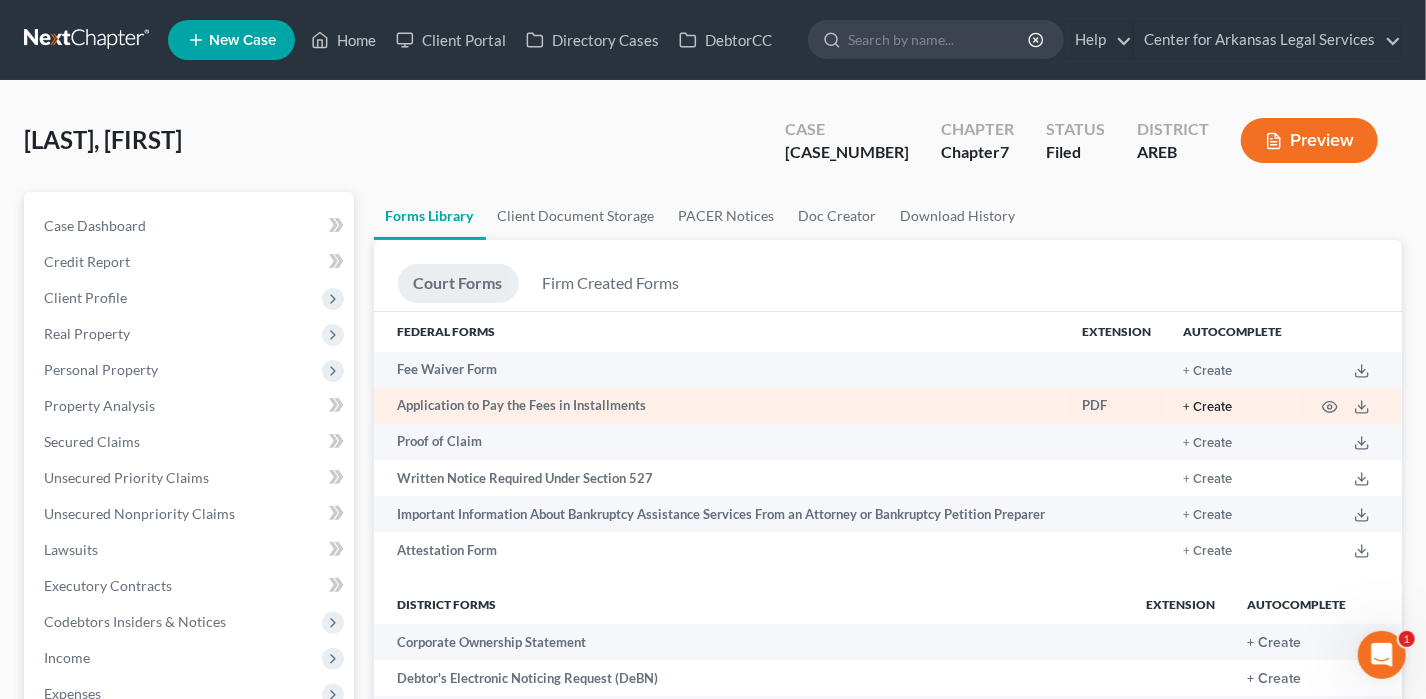 click on "+ Create" at bounding box center (1207, 407) 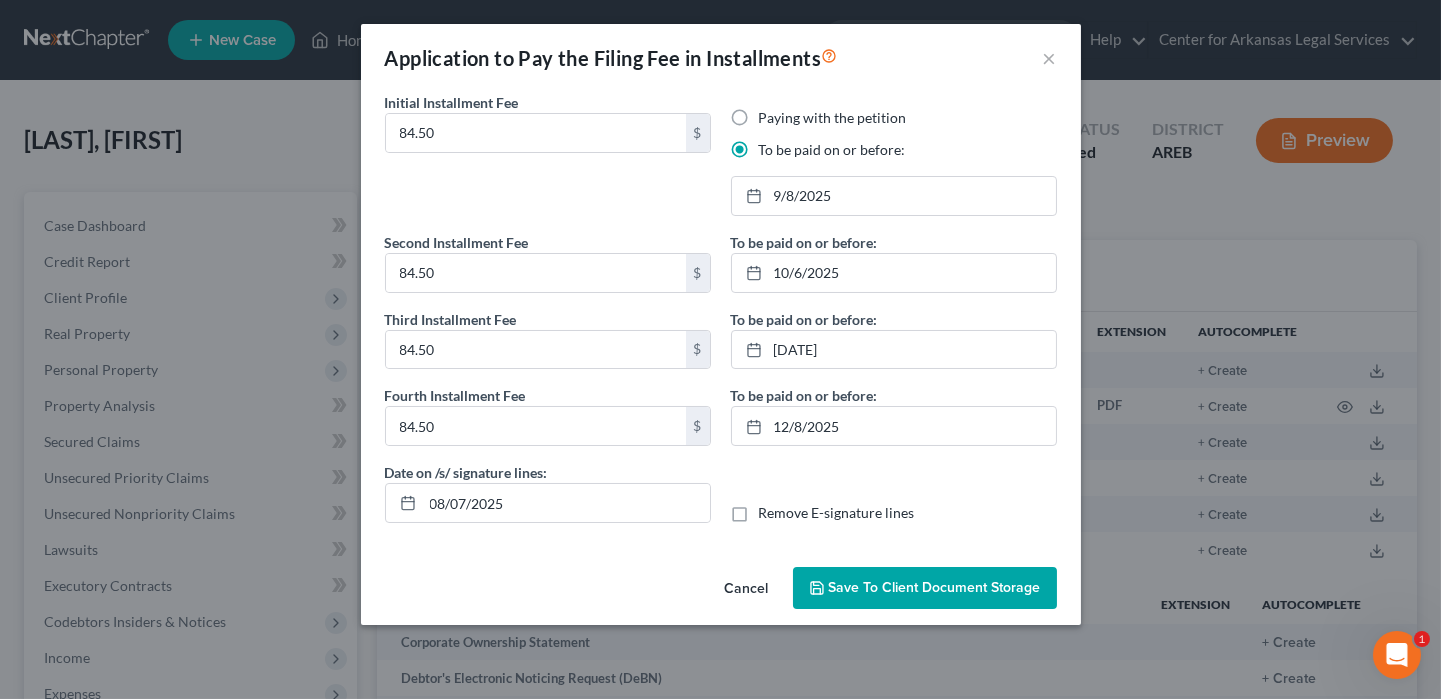 click on "Save to Client Document Storage" at bounding box center [935, 587] 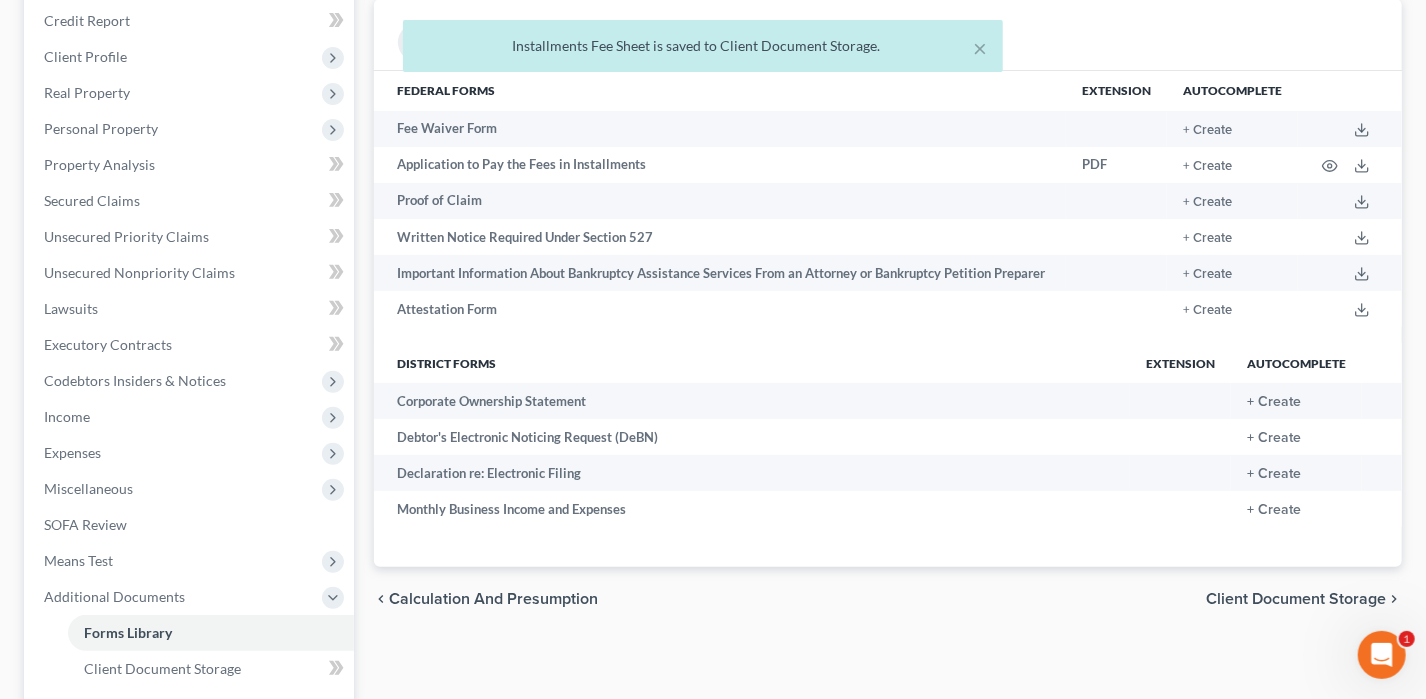 scroll, scrollTop: 500, scrollLeft: 0, axis: vertical 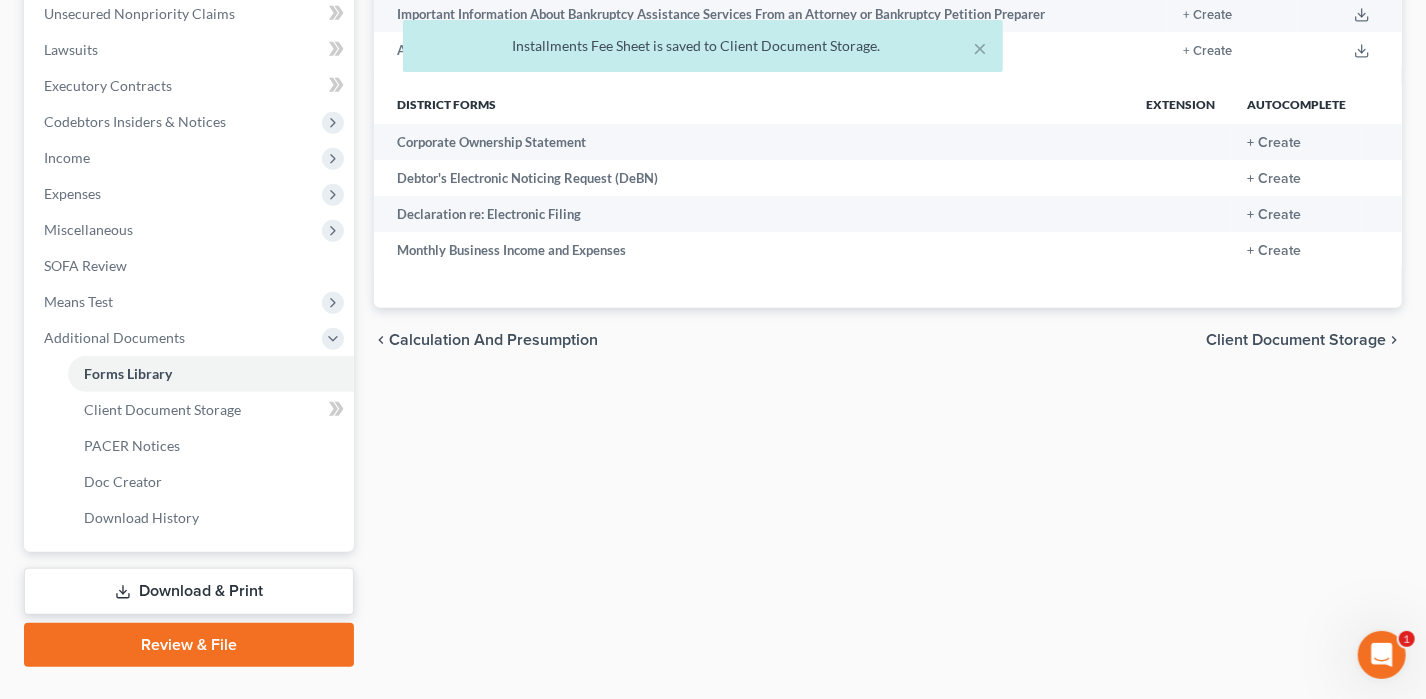 click on "Download & Print" at bounding box center (189, 591) 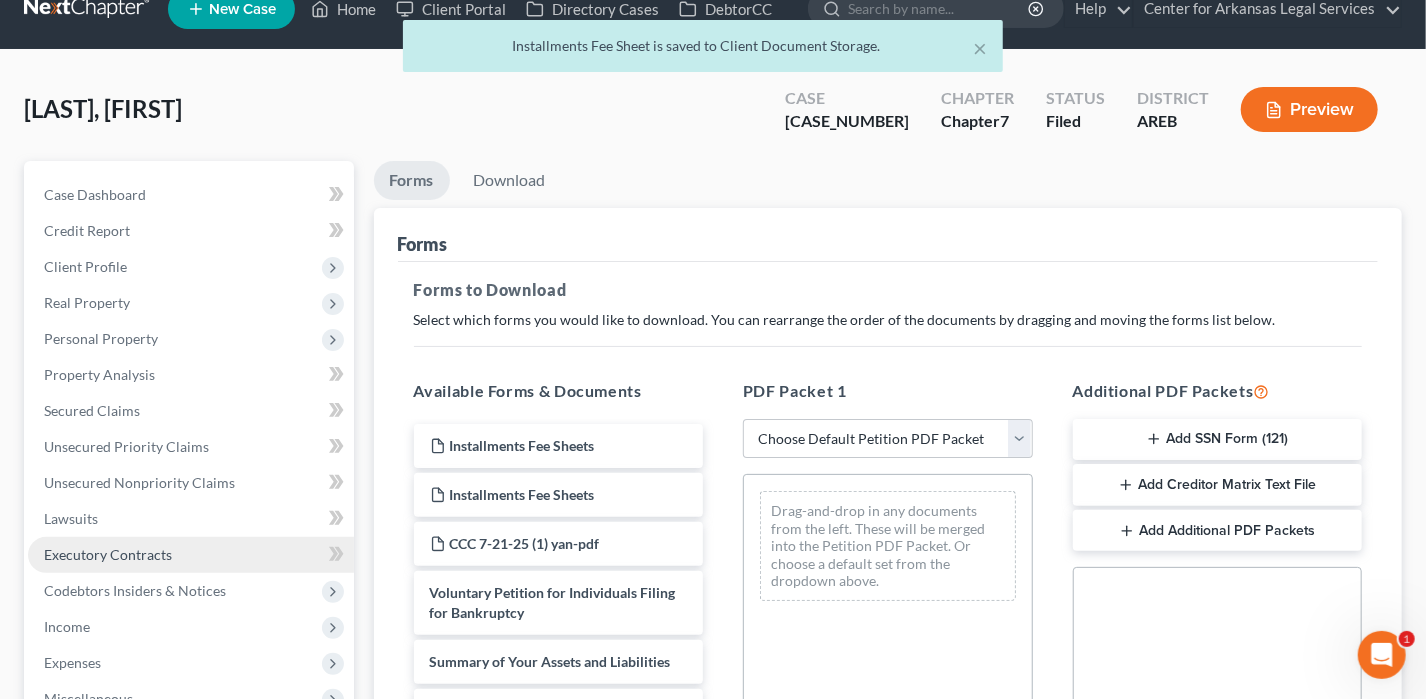 scroll, scrollTop: 0, scrollLeft: 0, axis: both 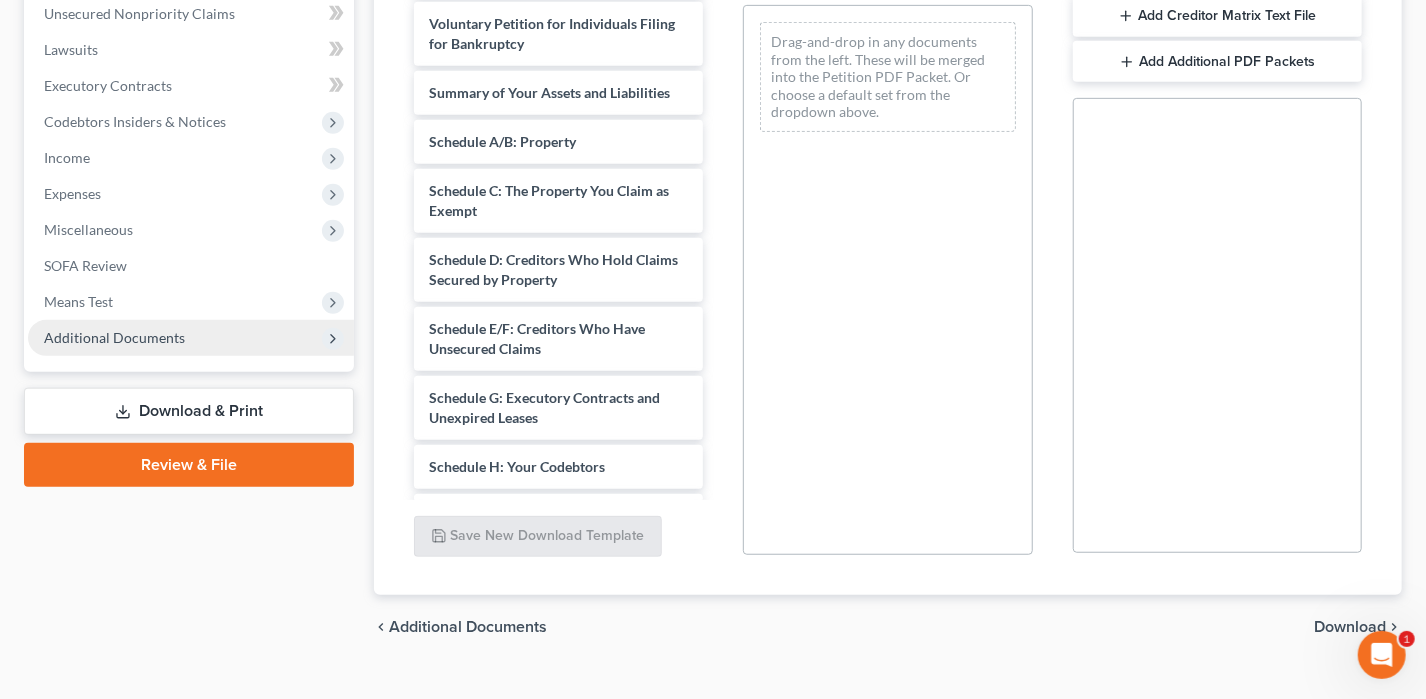 click on "Additional Documents" at bounding box center [114, 337] 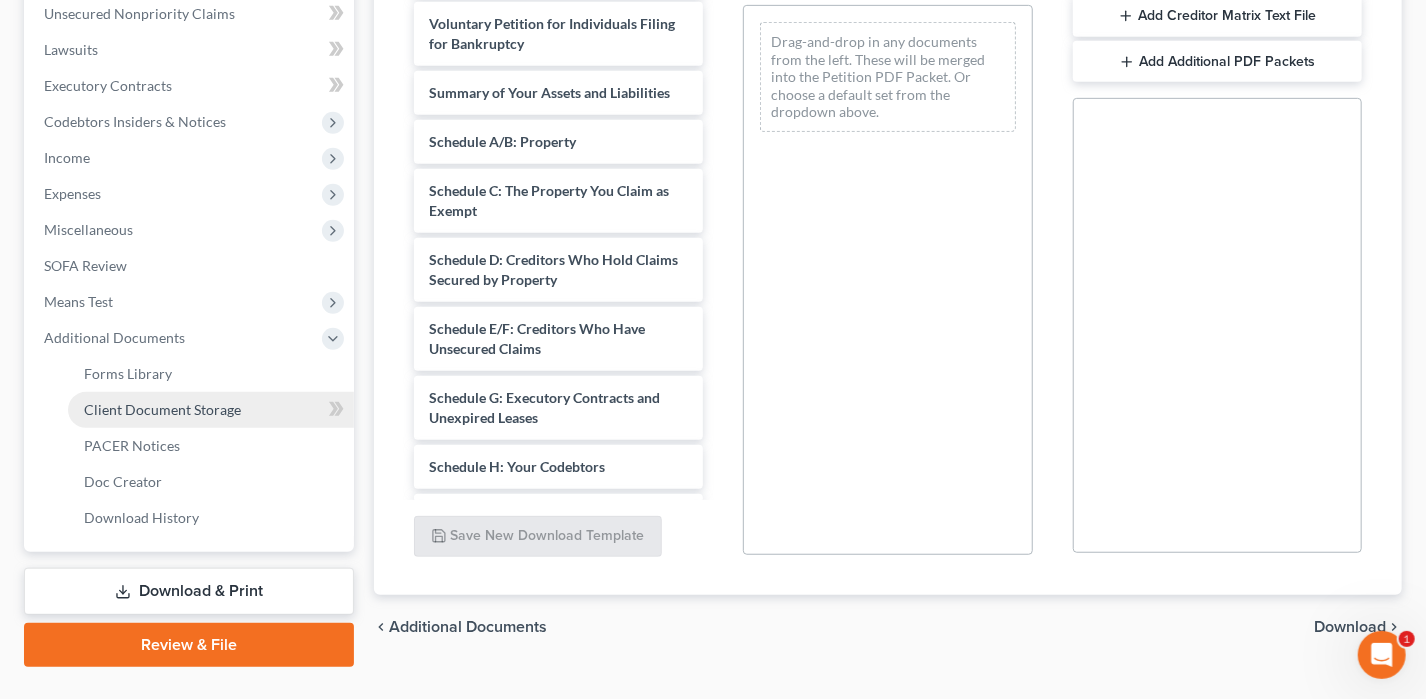 click on "Client Document Storage" at bounding box center [162, 409] 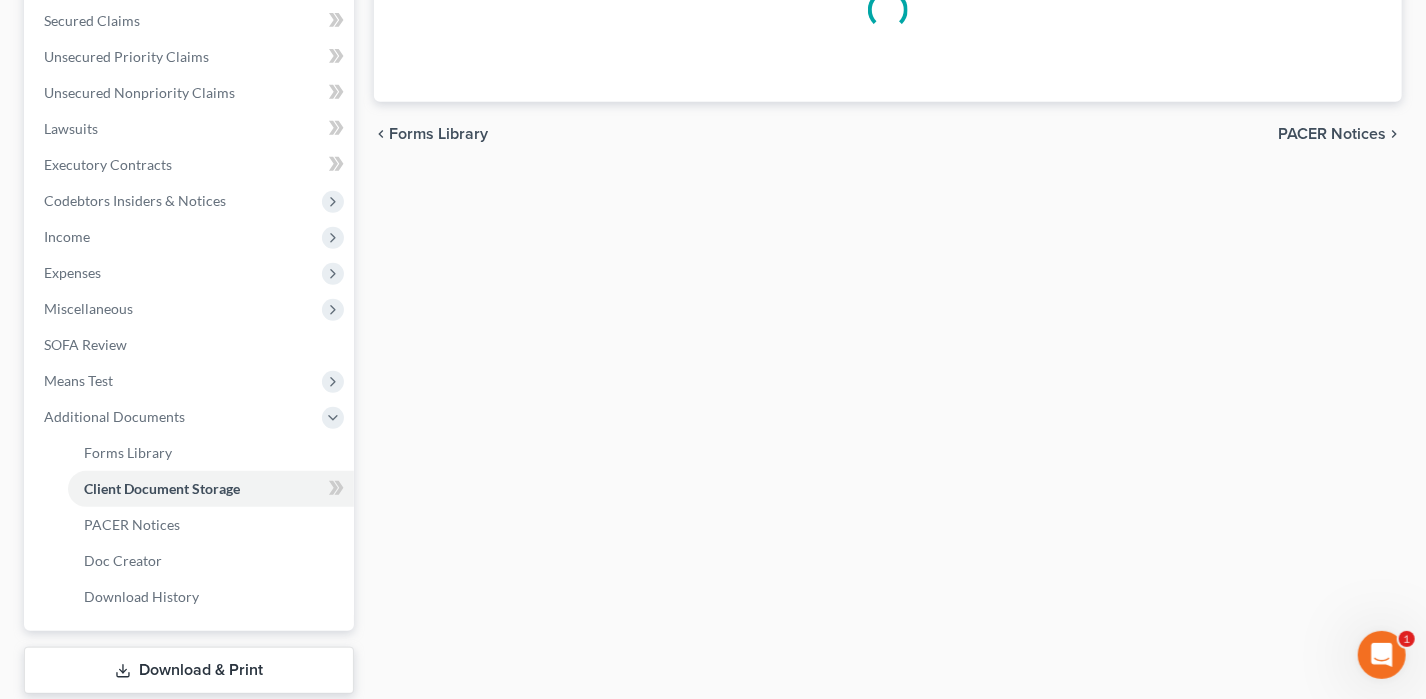 scroll, scrollTop: 173, scrollLeft: 0, axis: vertical 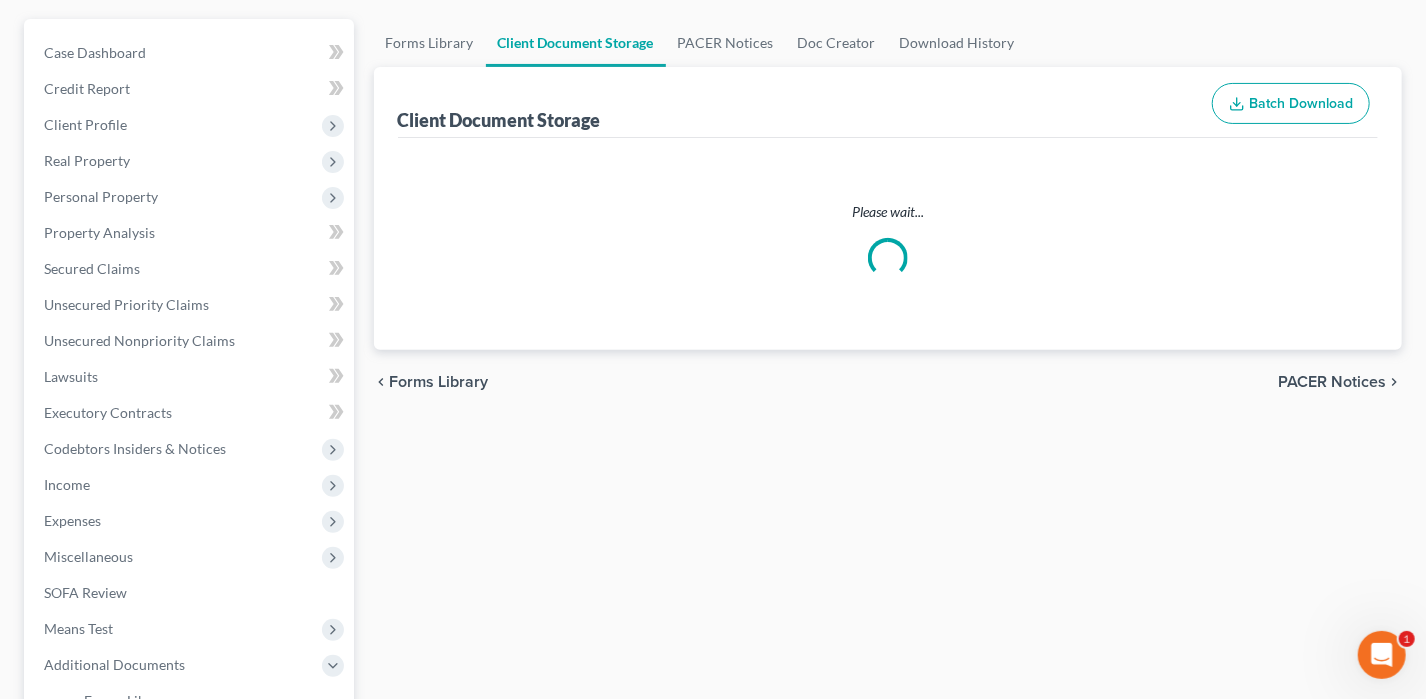 select on "0" 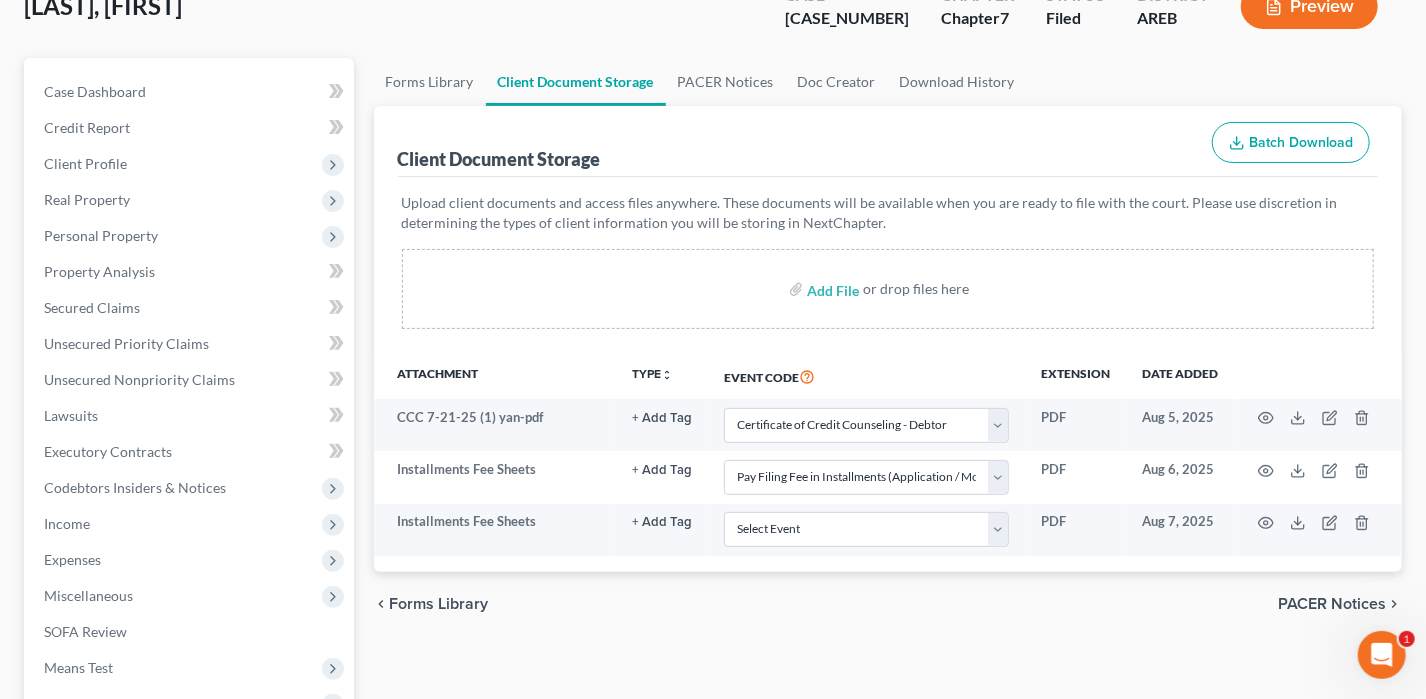 scroll, scrollTop: 400, scrollLeft: 0, axis: vertical 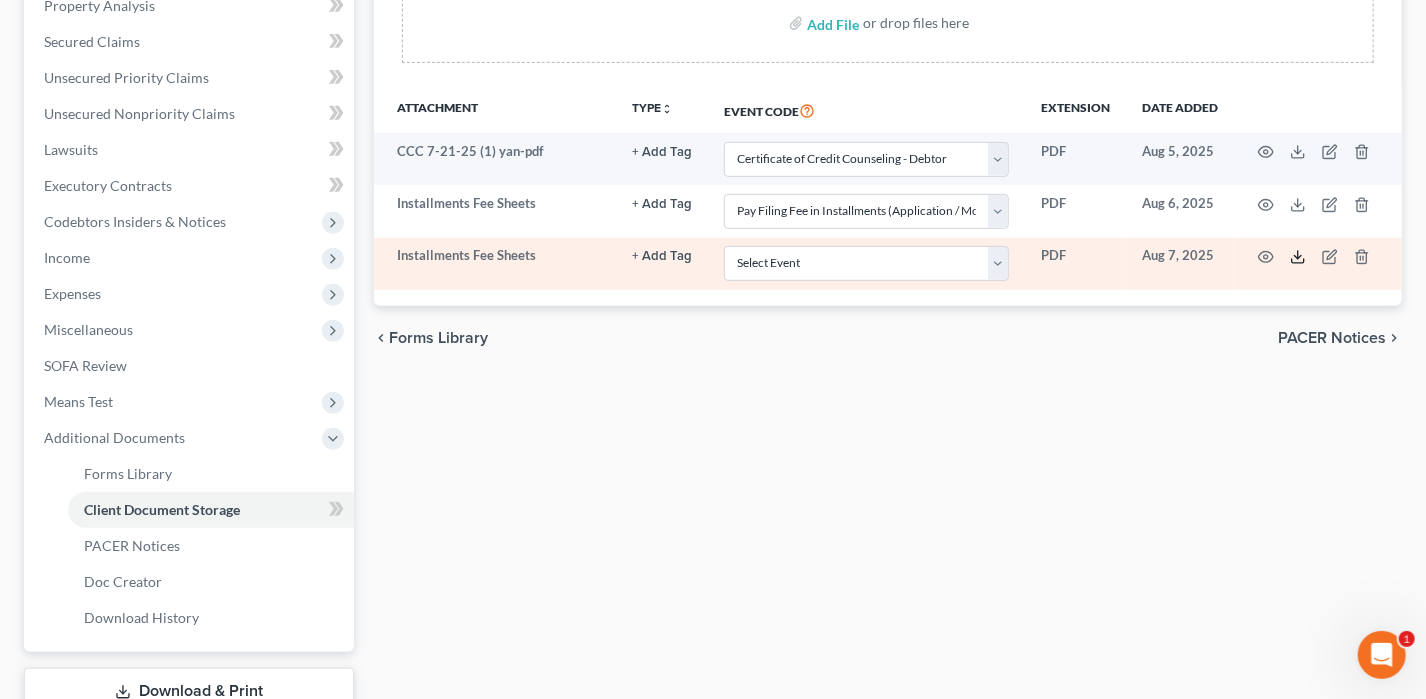 click 